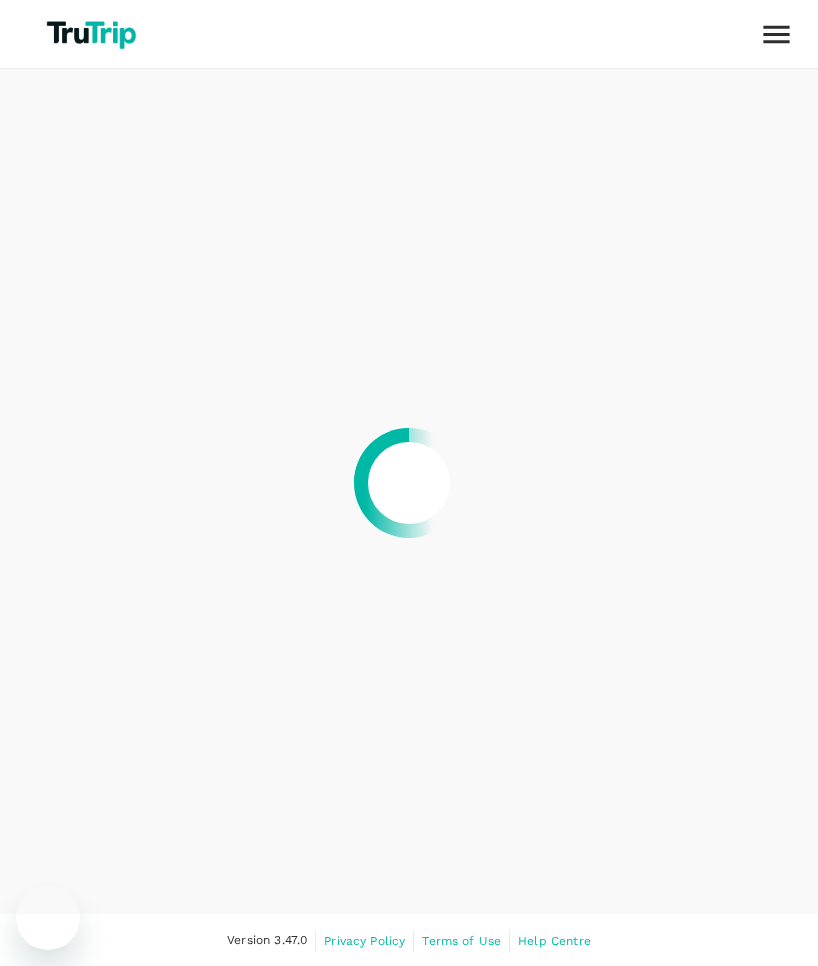 scroll, scrollTop: 0, scrollLeft: 0, axis: both 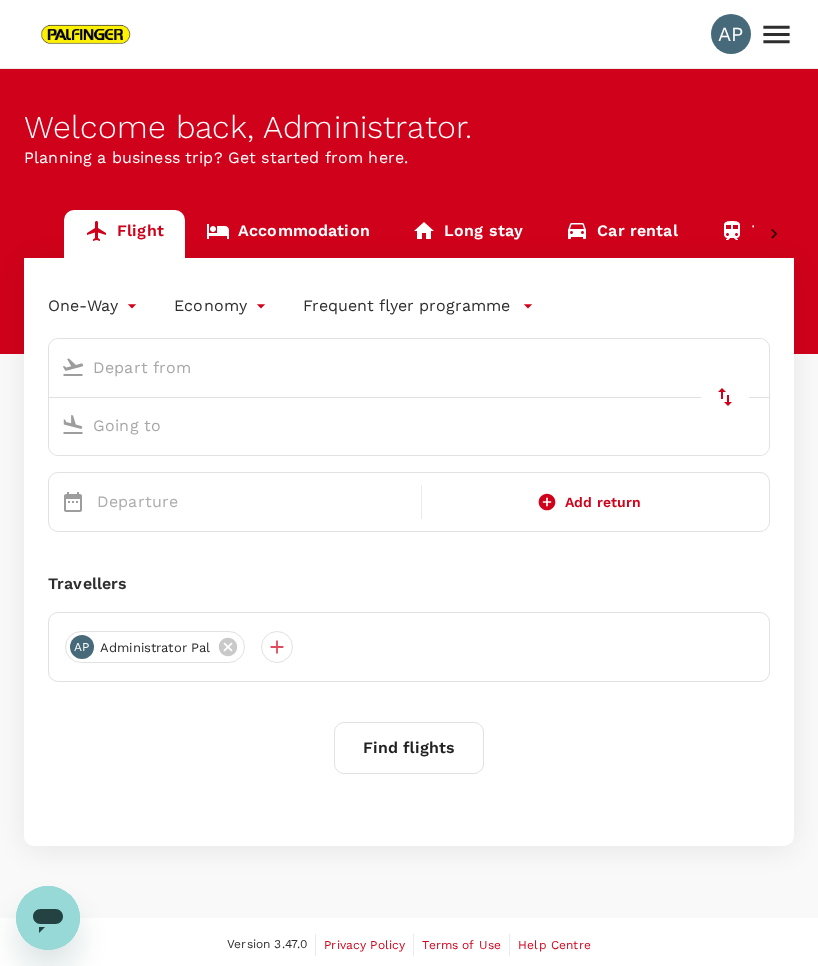 type on "roundtrip" 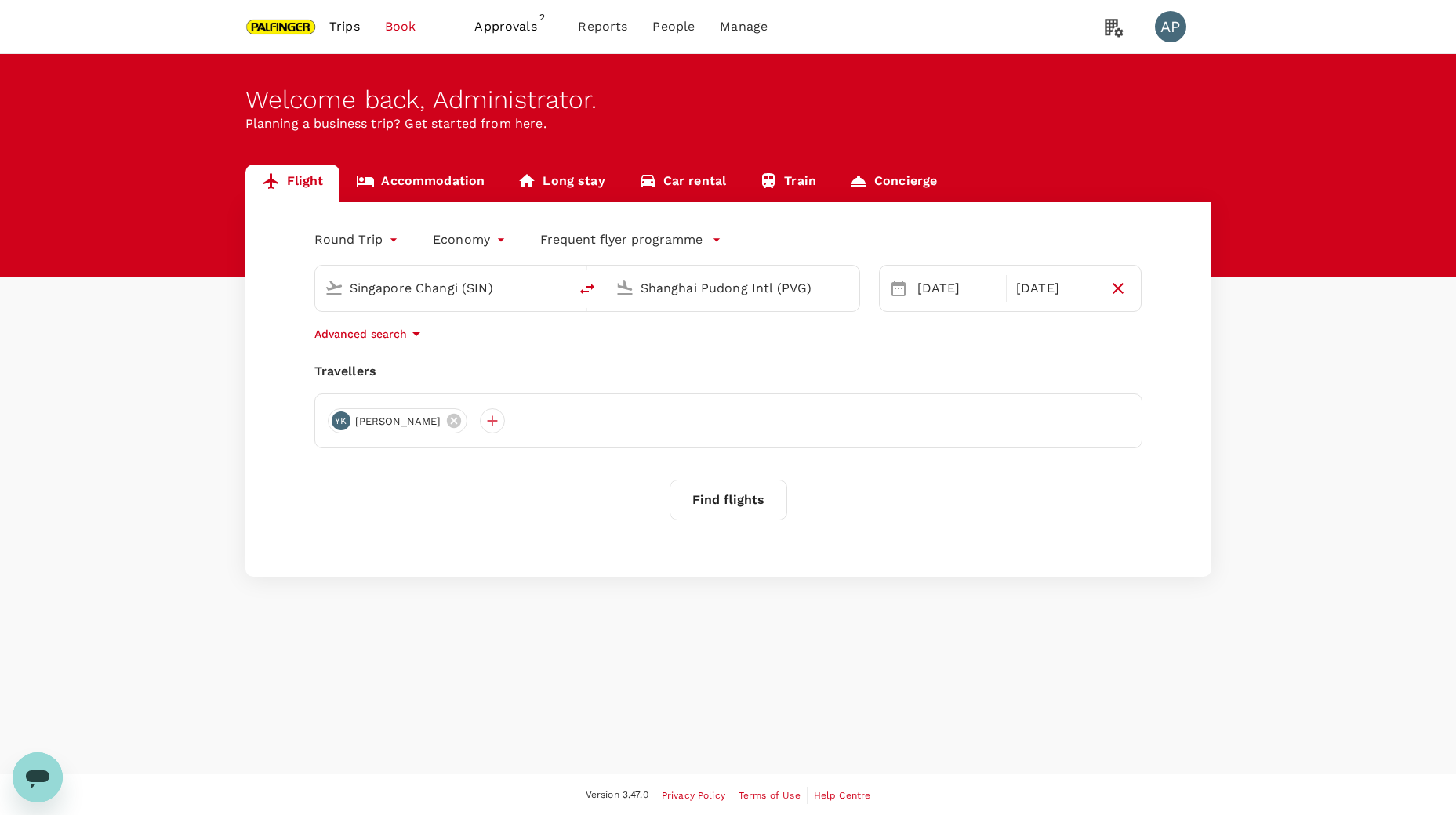 click on "Find flights" at bounding box center (728, 500) 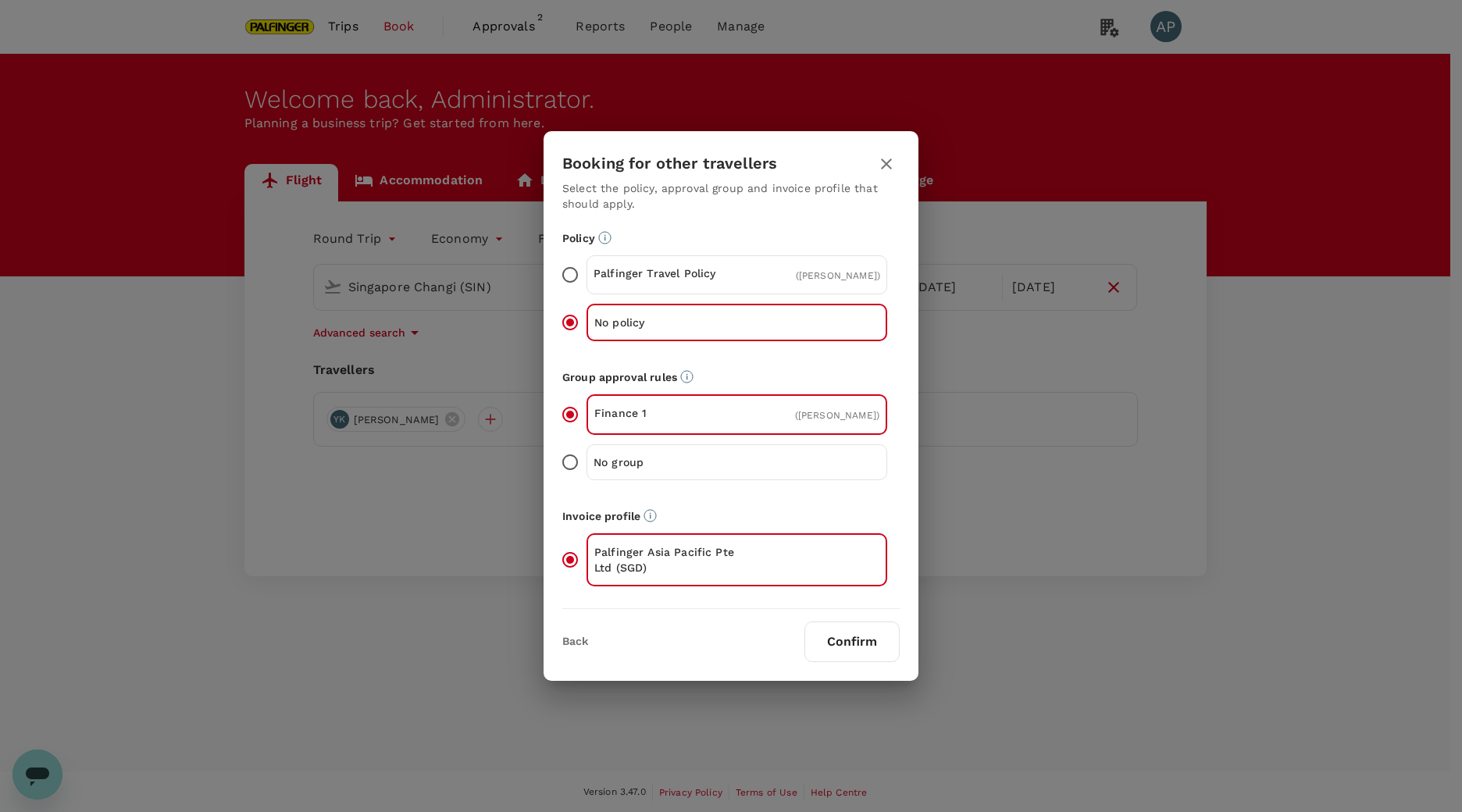 click on "Palfinger Travel Policy ( [PERSON_NAME] )" at bounding box center (736, 275) 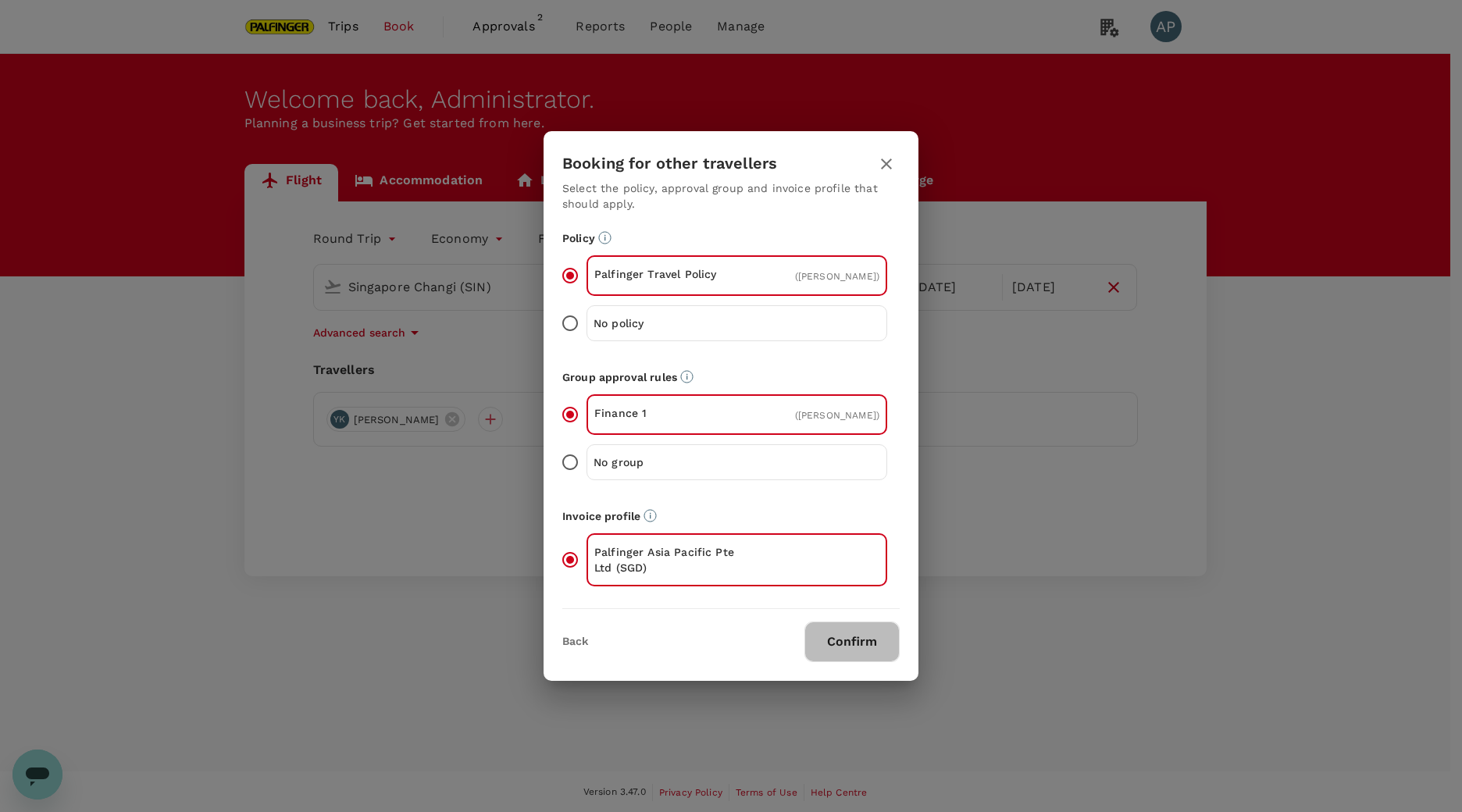 click on "Confirm" at bounding box center (852, 642) 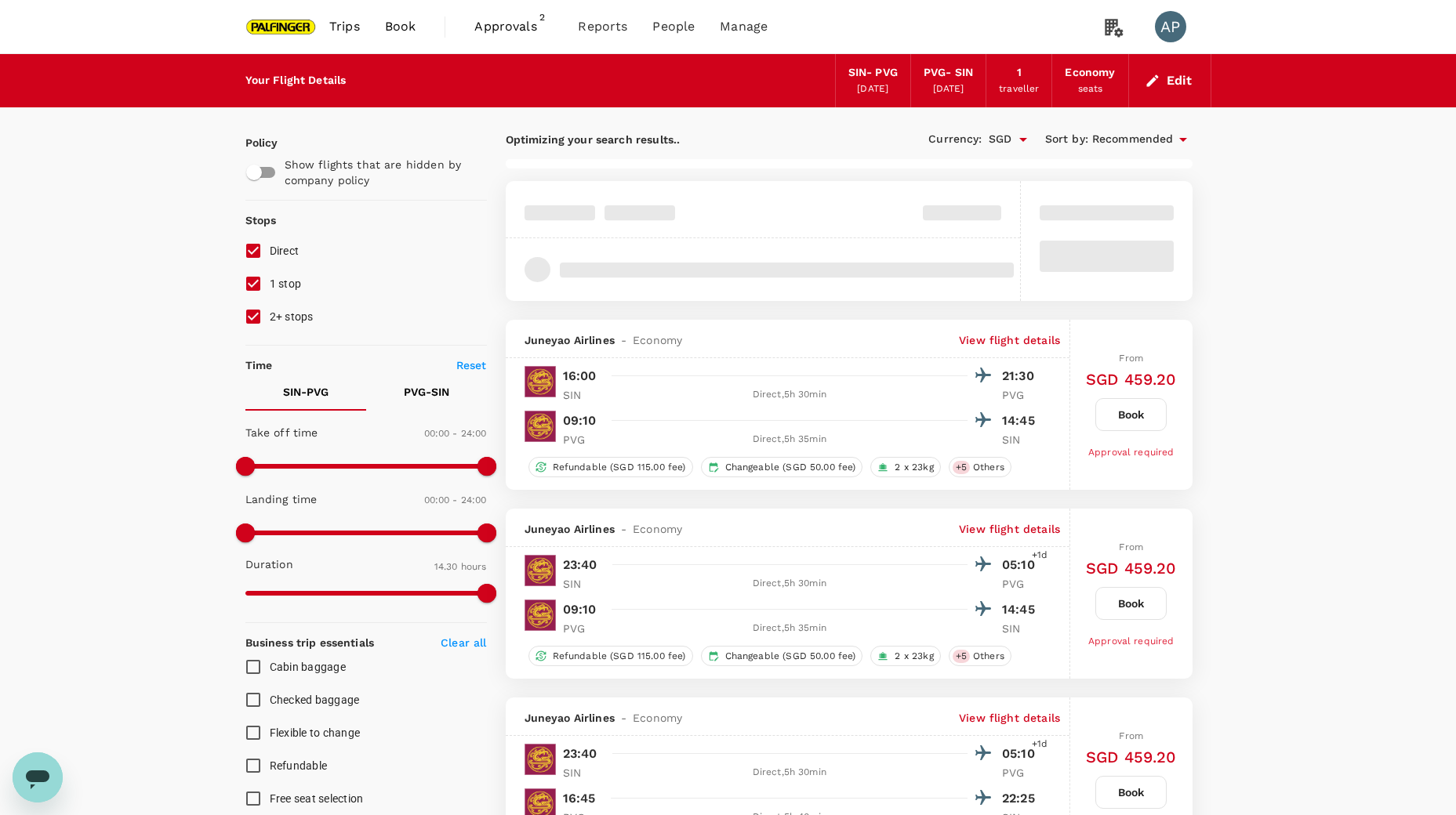 click on "1 stop" at bounding box center (253, 284) 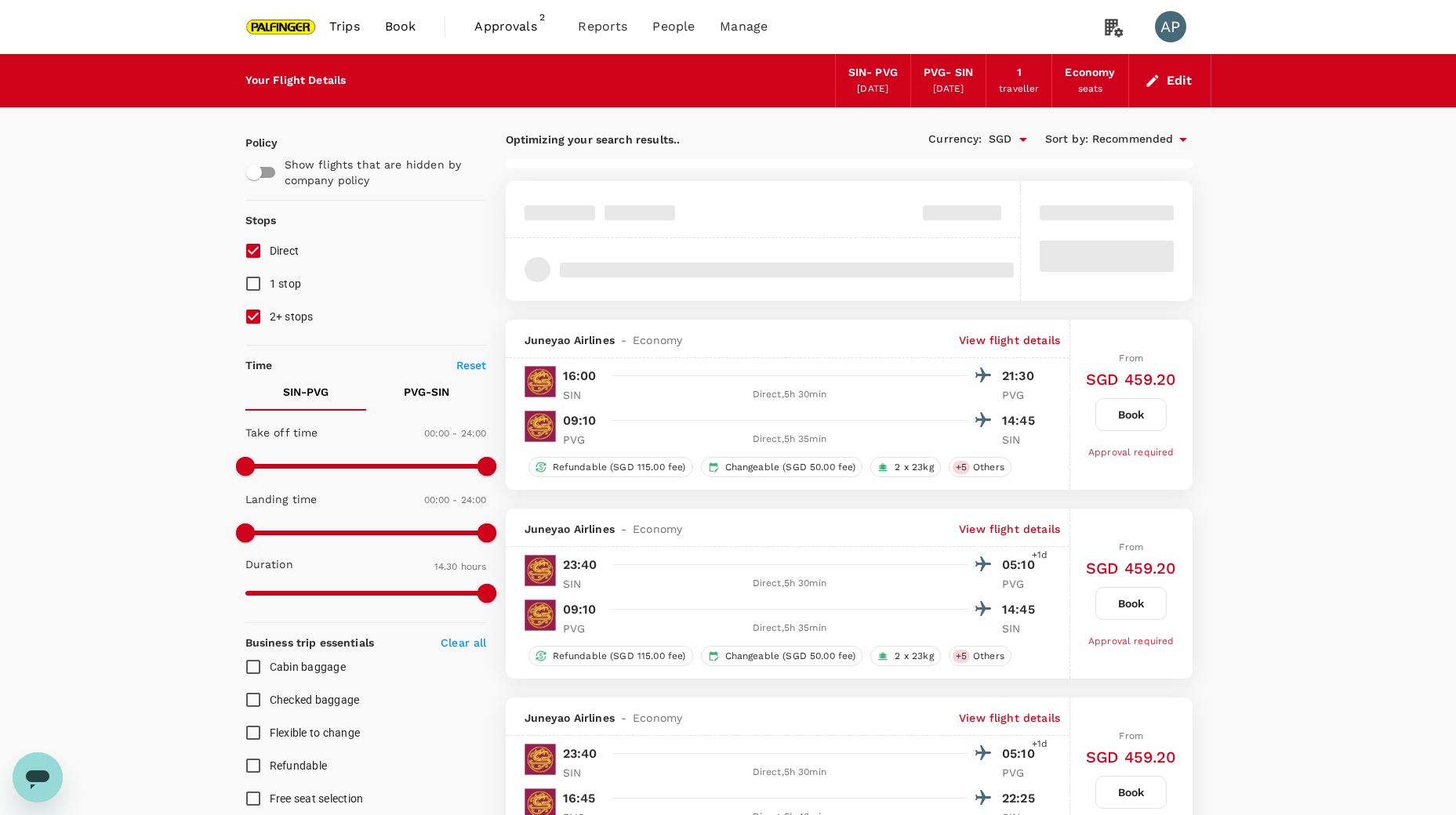 click on "2+ stops" at bounding box center (253, 317) 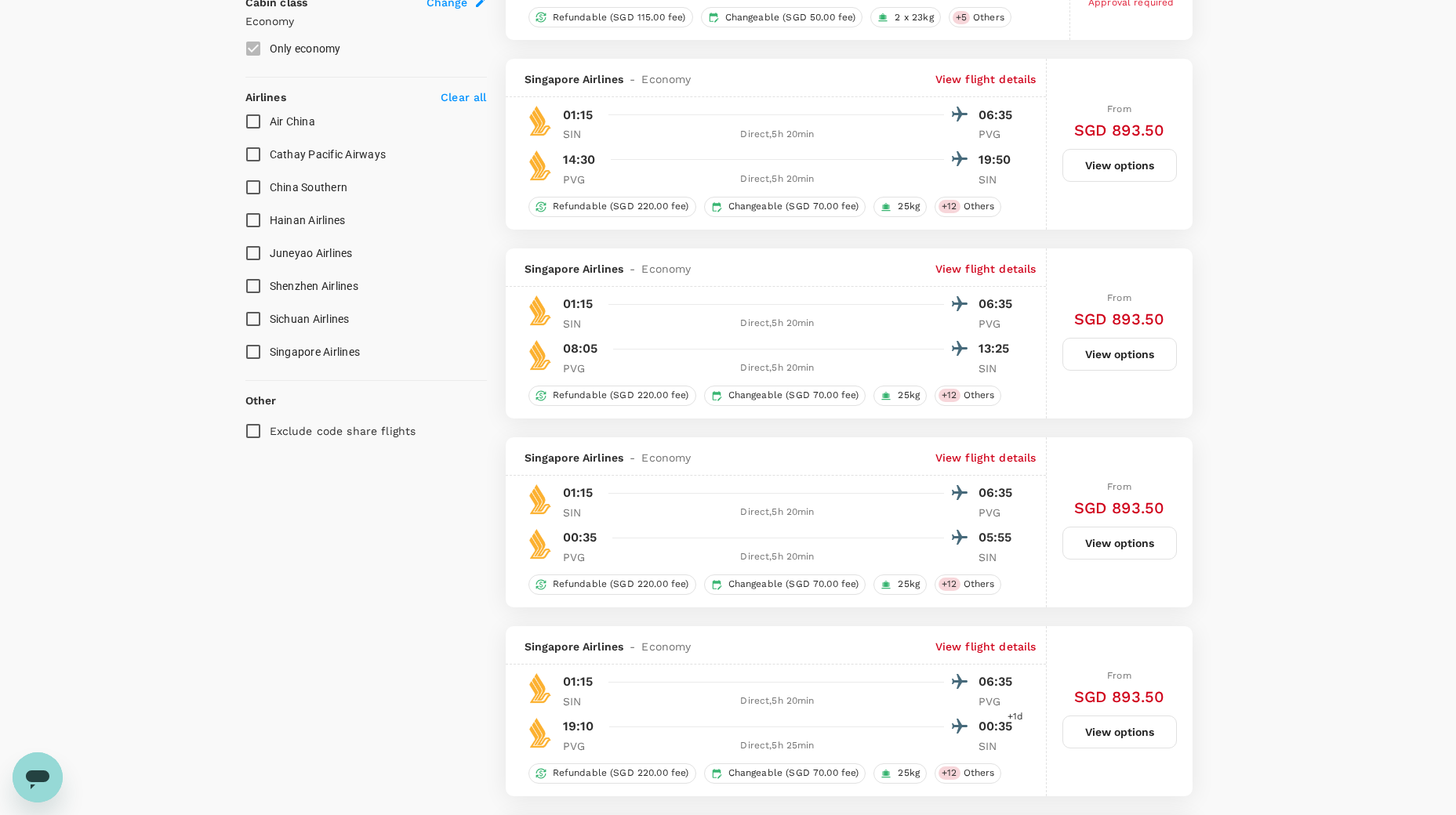 scroll, scrollTop: 890, scrollLeft: 0, axis: vertical 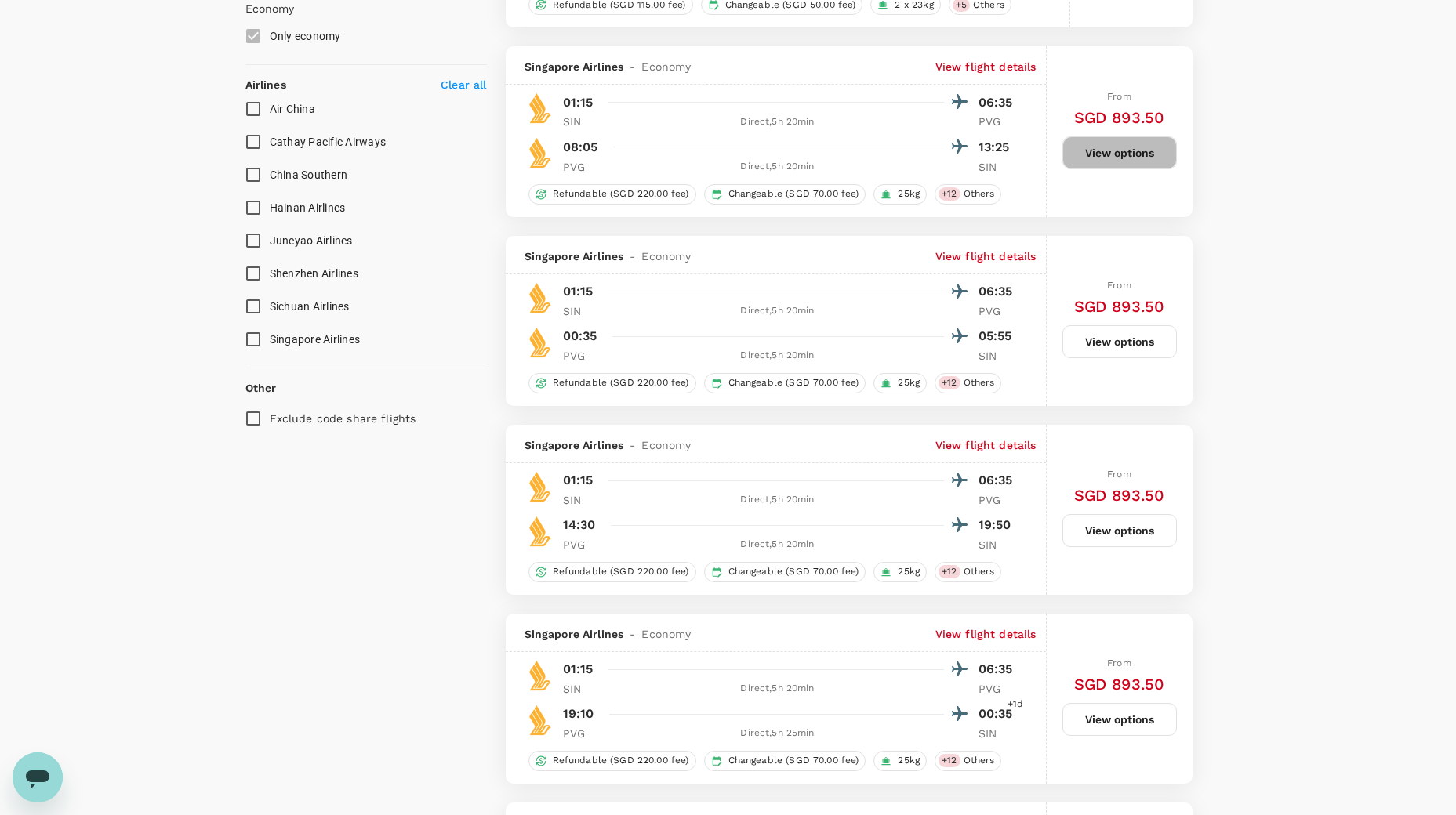click on "View options" at bounding box center [1120, 153] 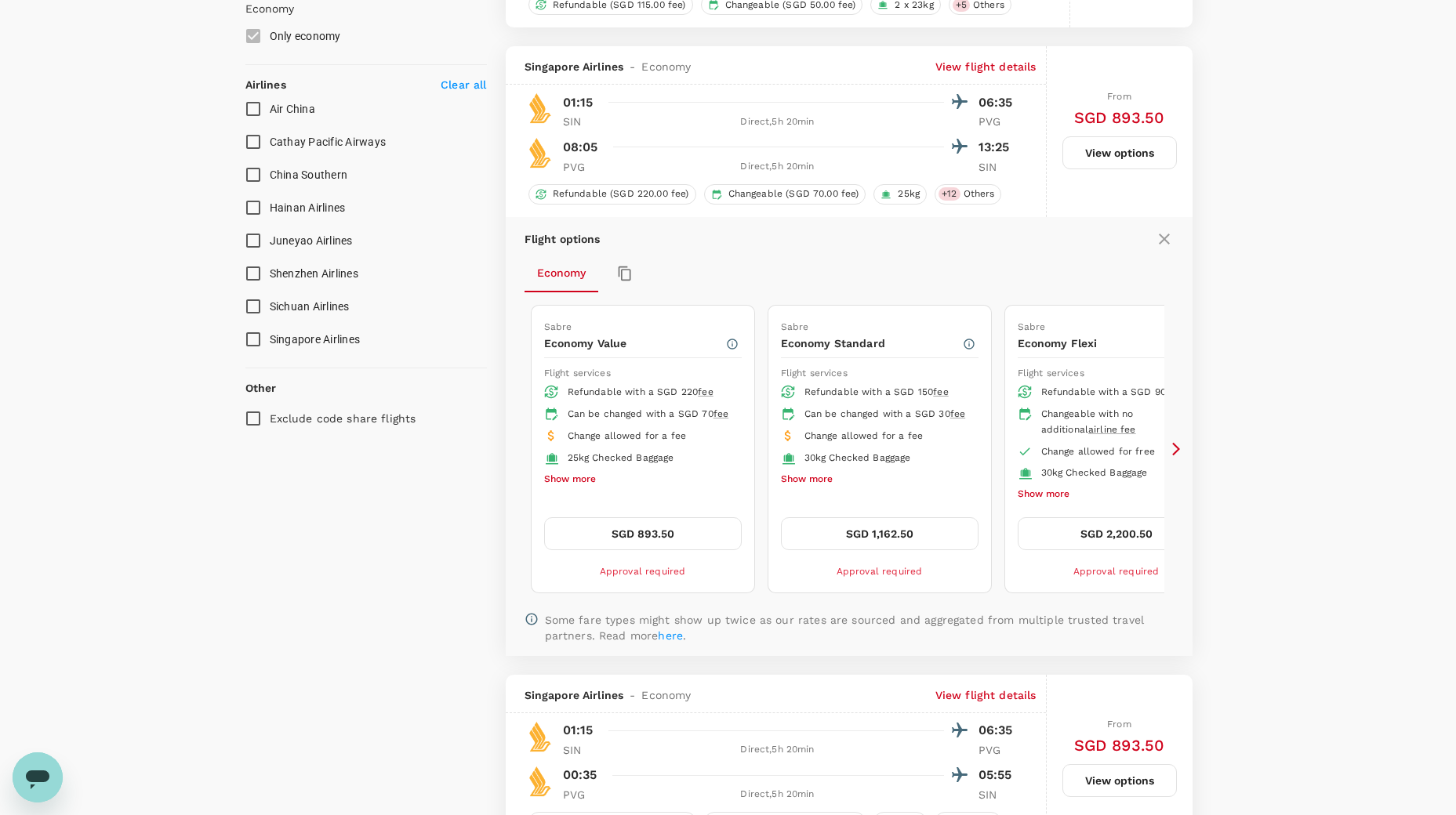 scroll, scrollTop: 936, scrollLeft: 0, axis: vertical 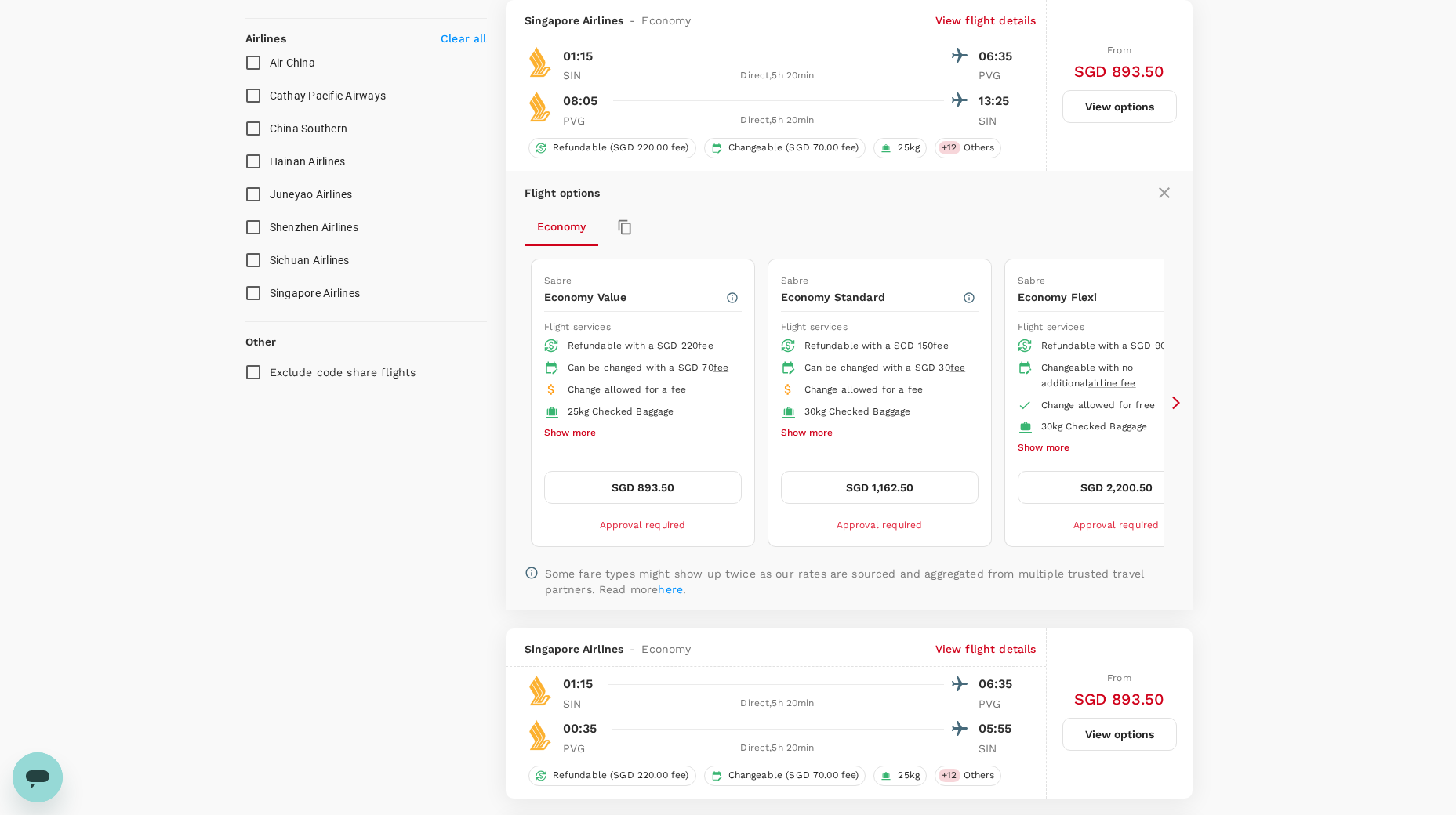 click 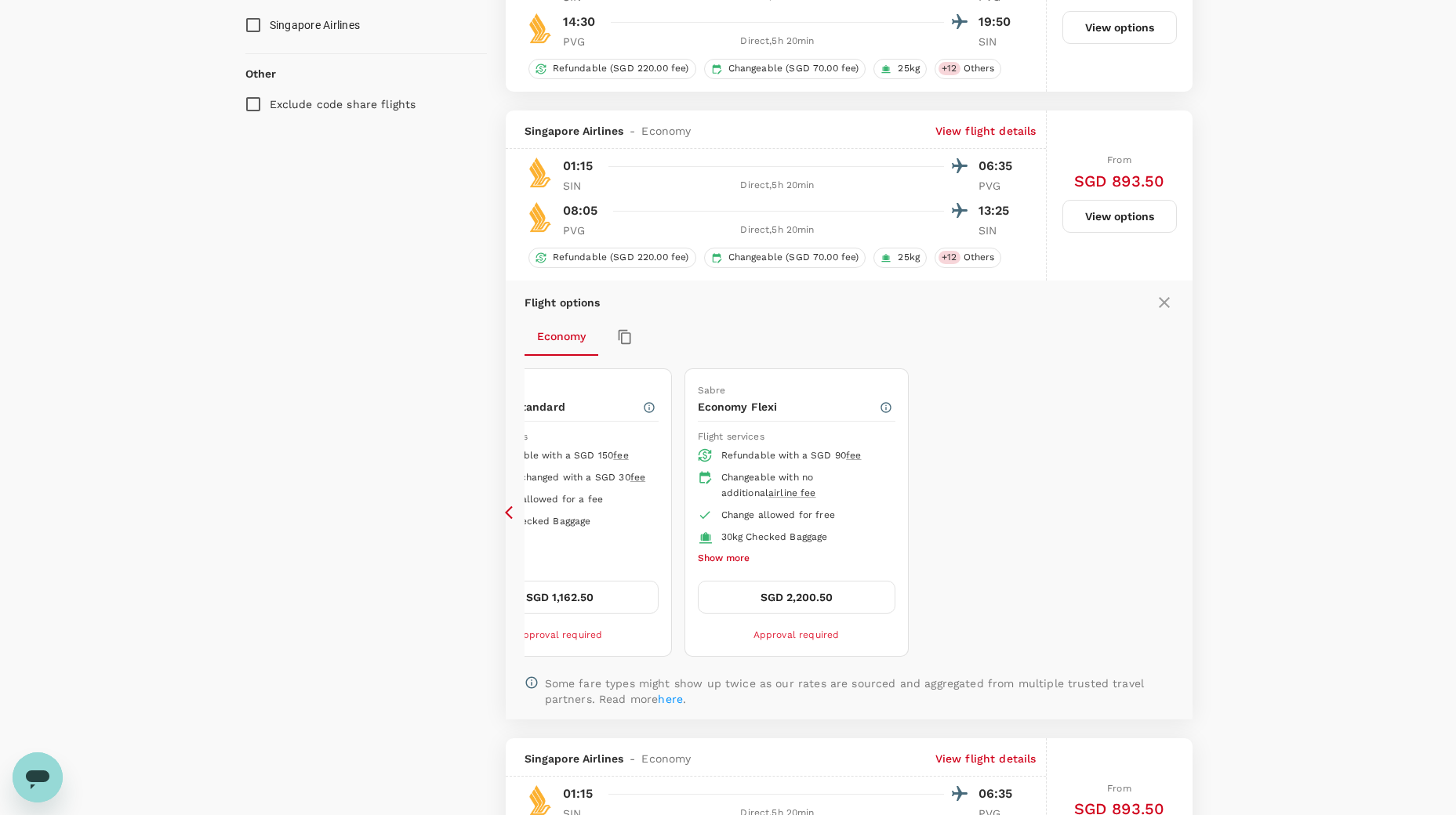 scroll, scrollTop: 1209, scrollLeft: 0, axis: vertical 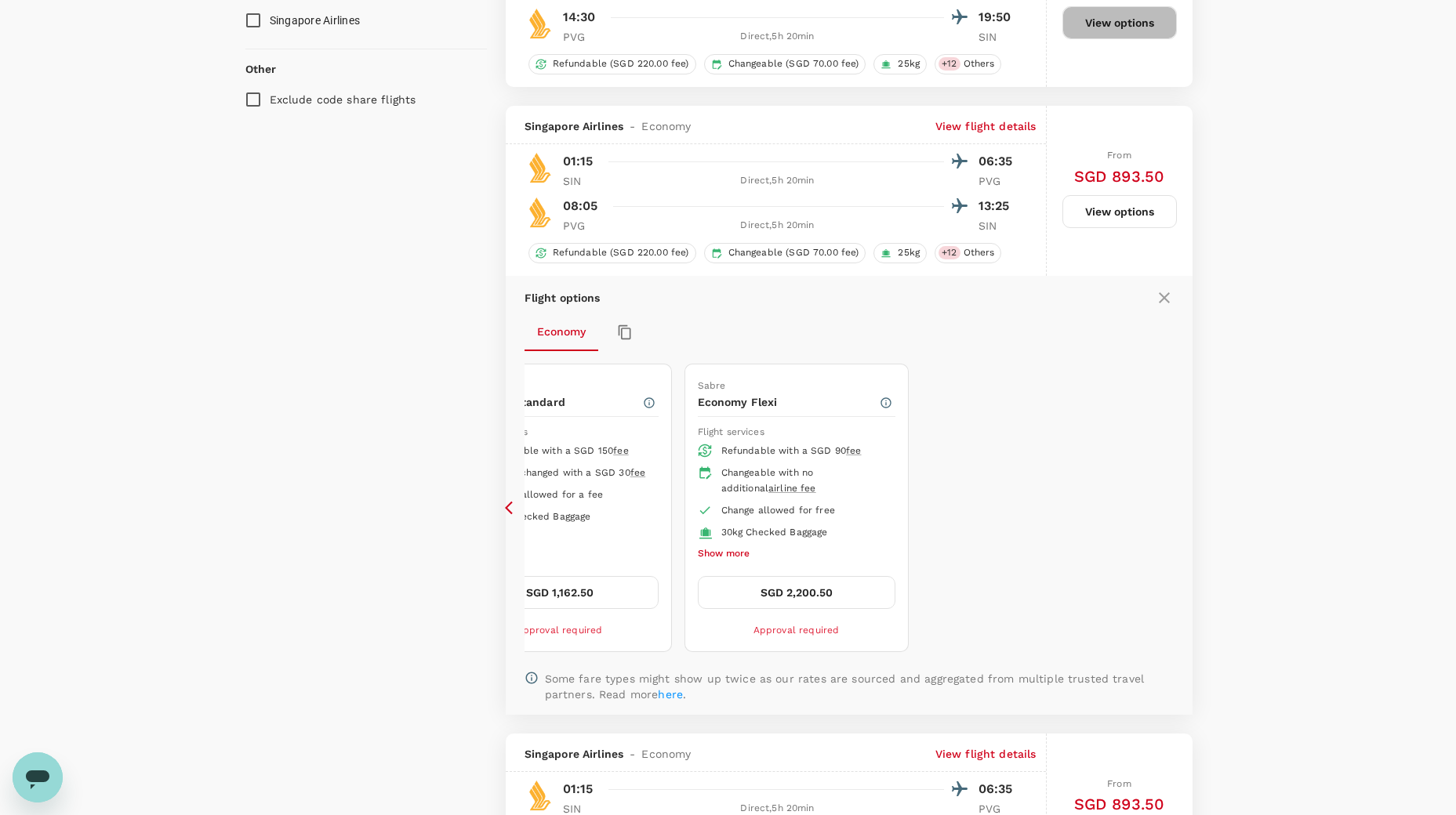 click on "View options" at bounding box center (1120, 23) 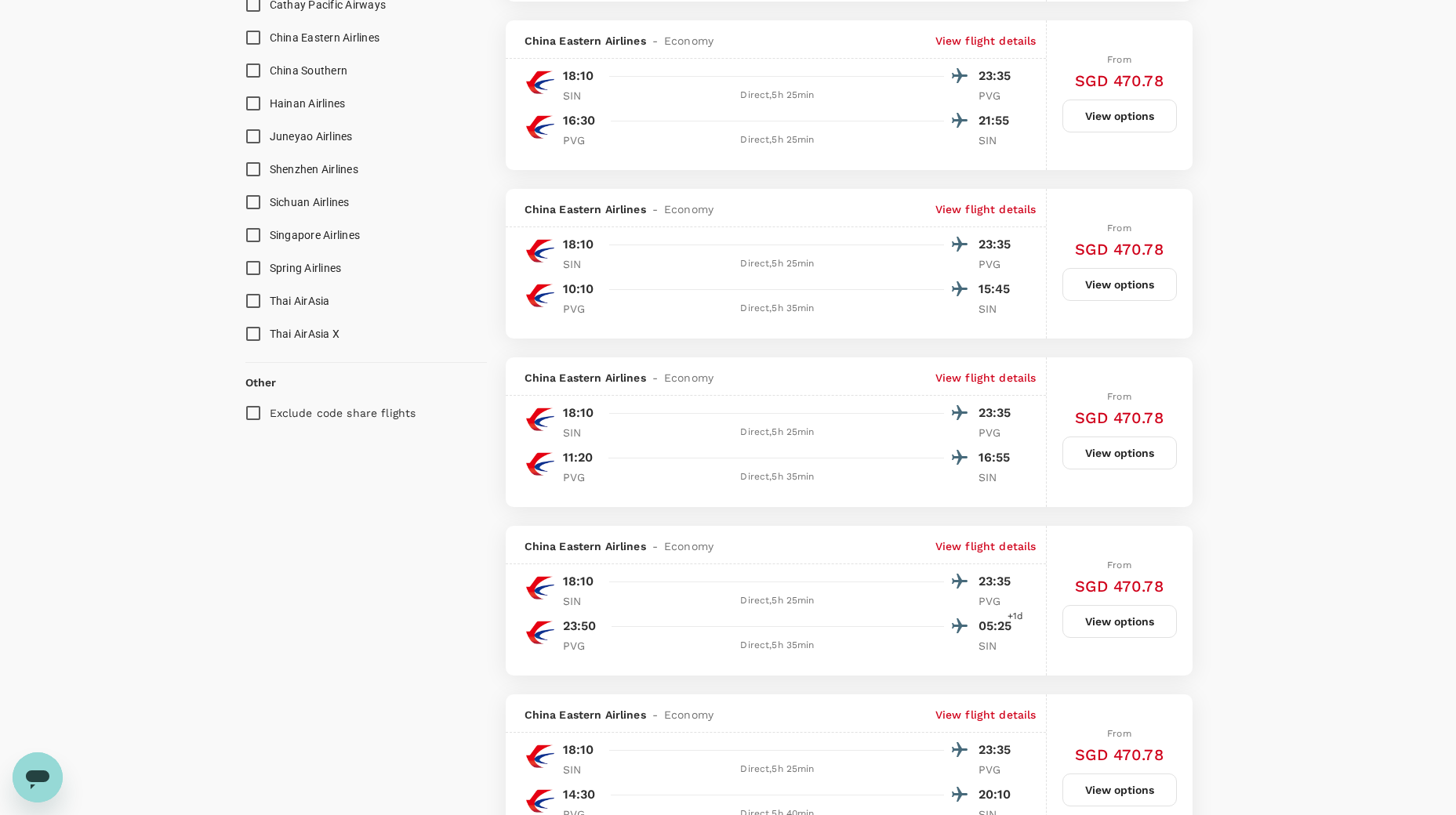 scroll, scrollTop: 1159, scrollLeft: 0, axis: vertical 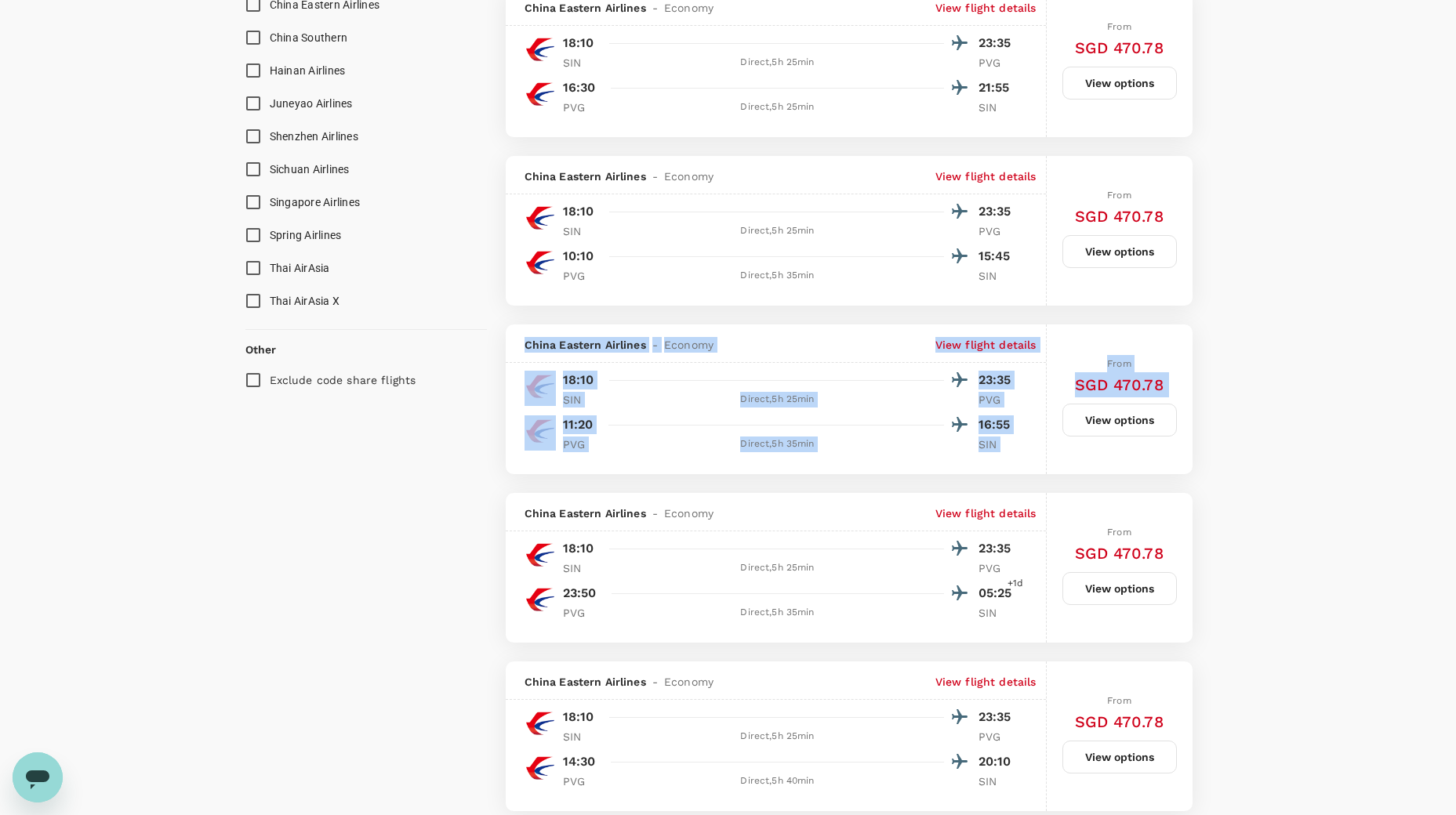 drag, startPoint x: 1455, startPoint y: 306, endPoint x: 1440, endPoint y: 176, distance: 130.86252 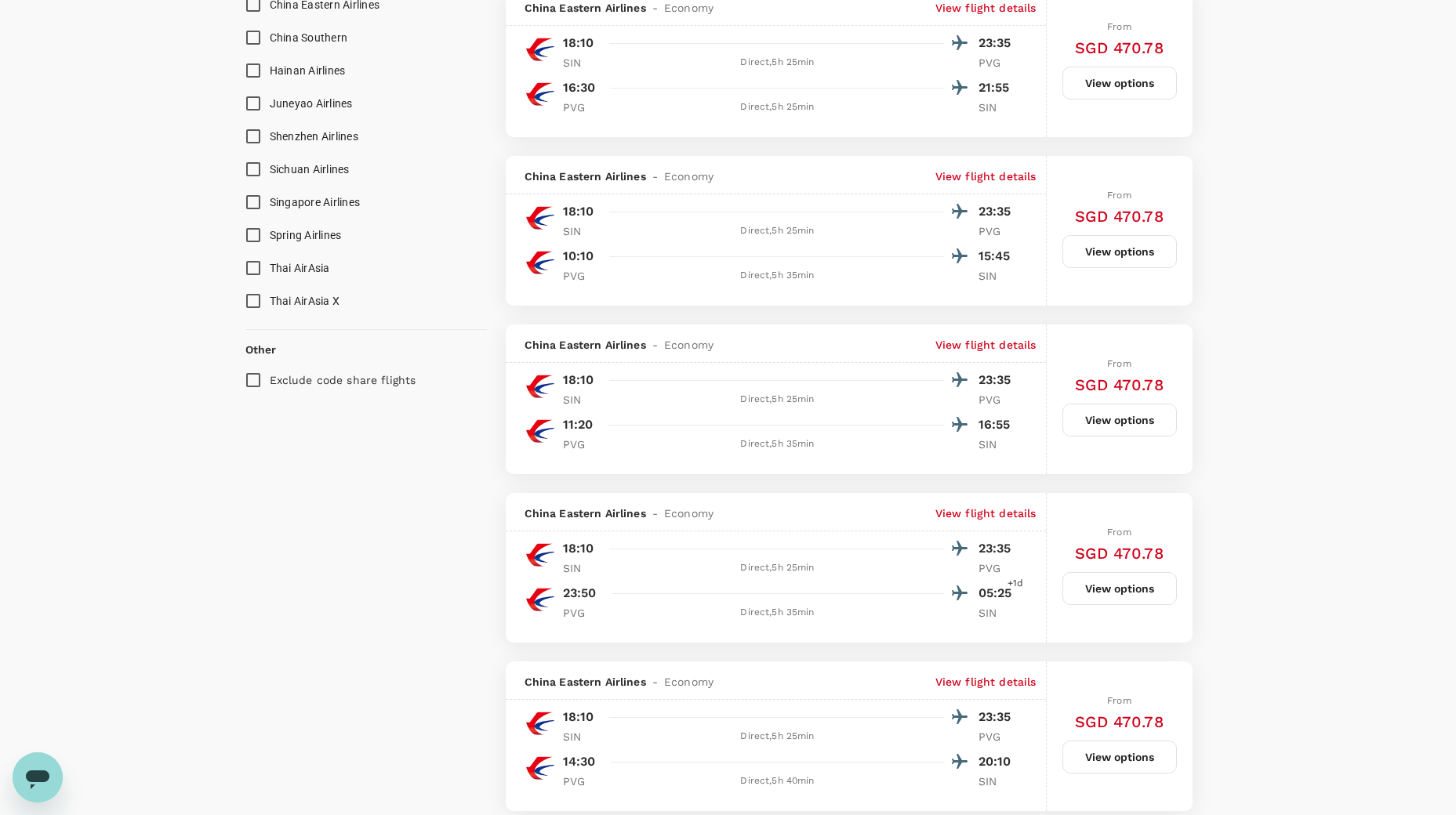 click on "Singapore Airlines" at bounding box center [315, 202] 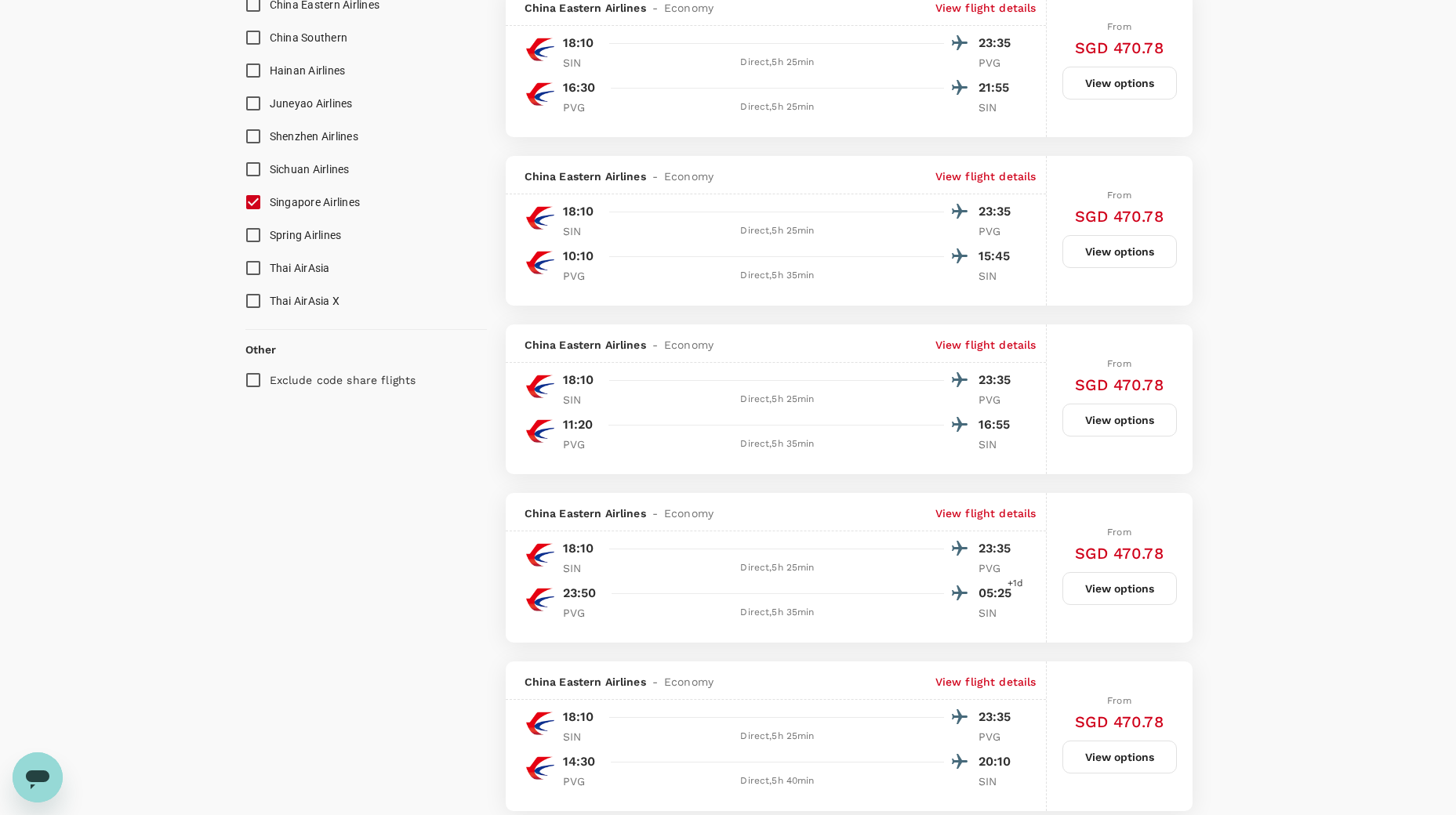 scroll, scrollTop: 808, scrollLeft: 0, axis: vertical 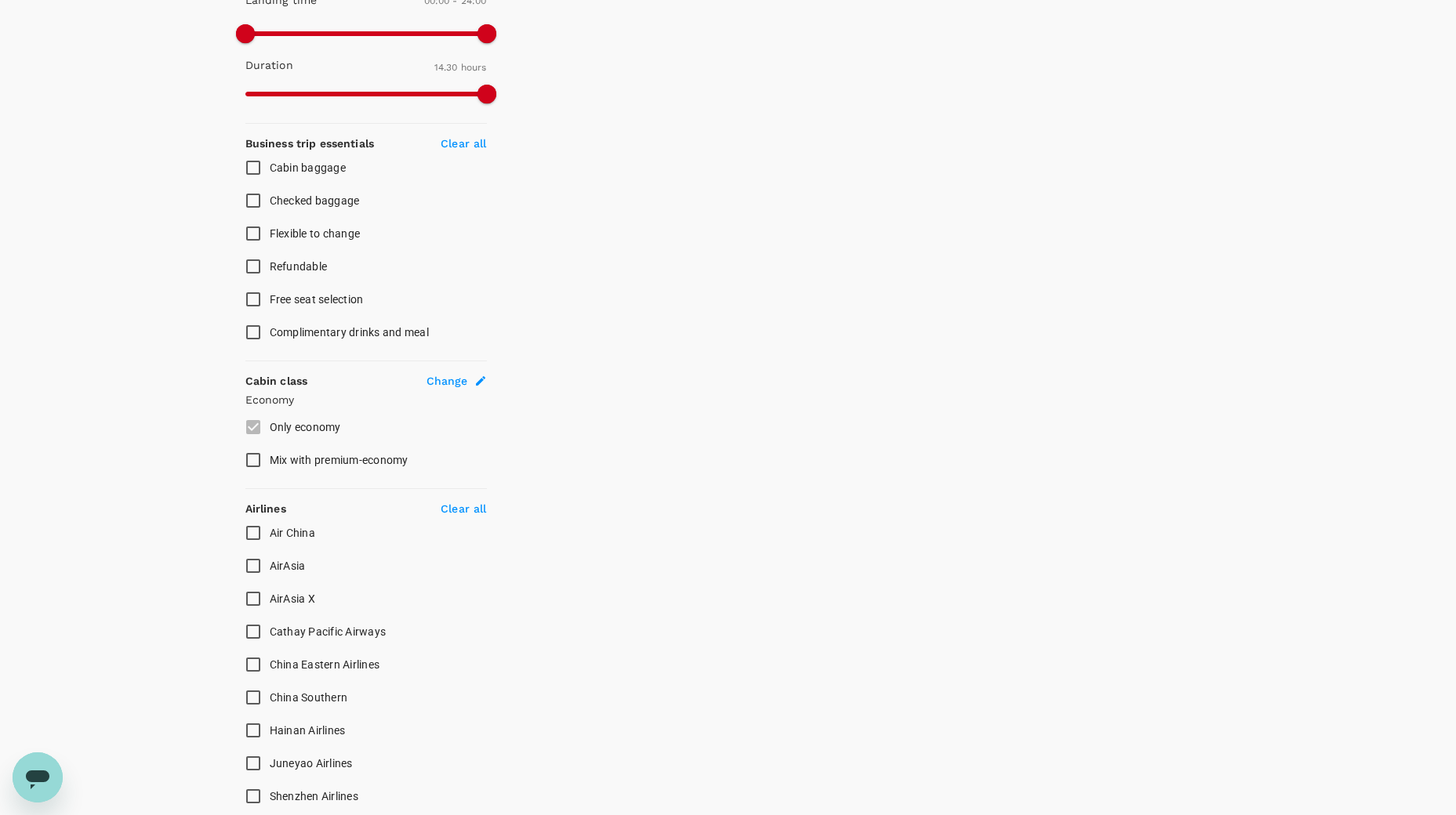 type on "1200" 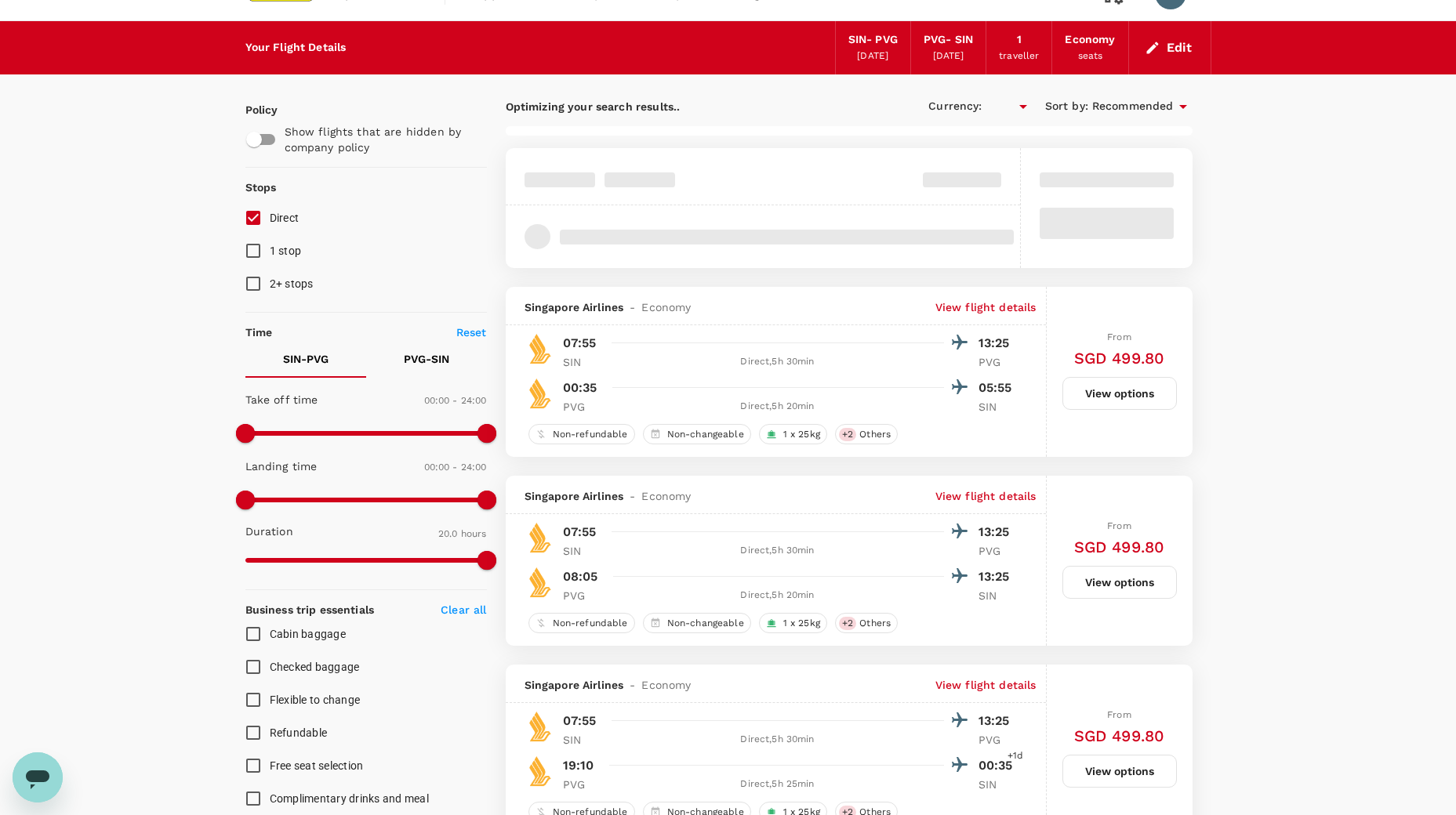type on "SGD" 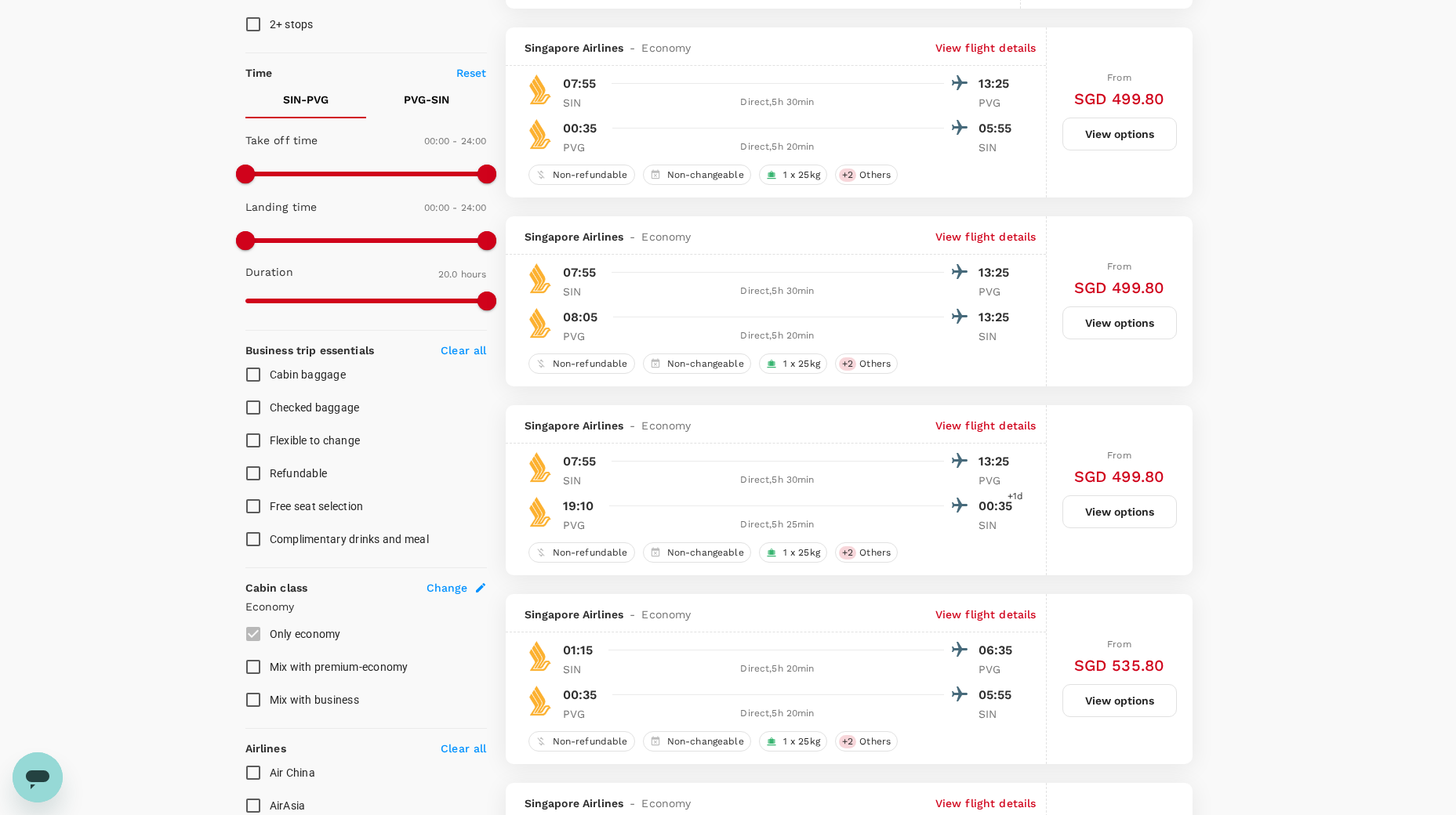scroll, scrollTop: 306, scrollLeft: 0, axis: vertical 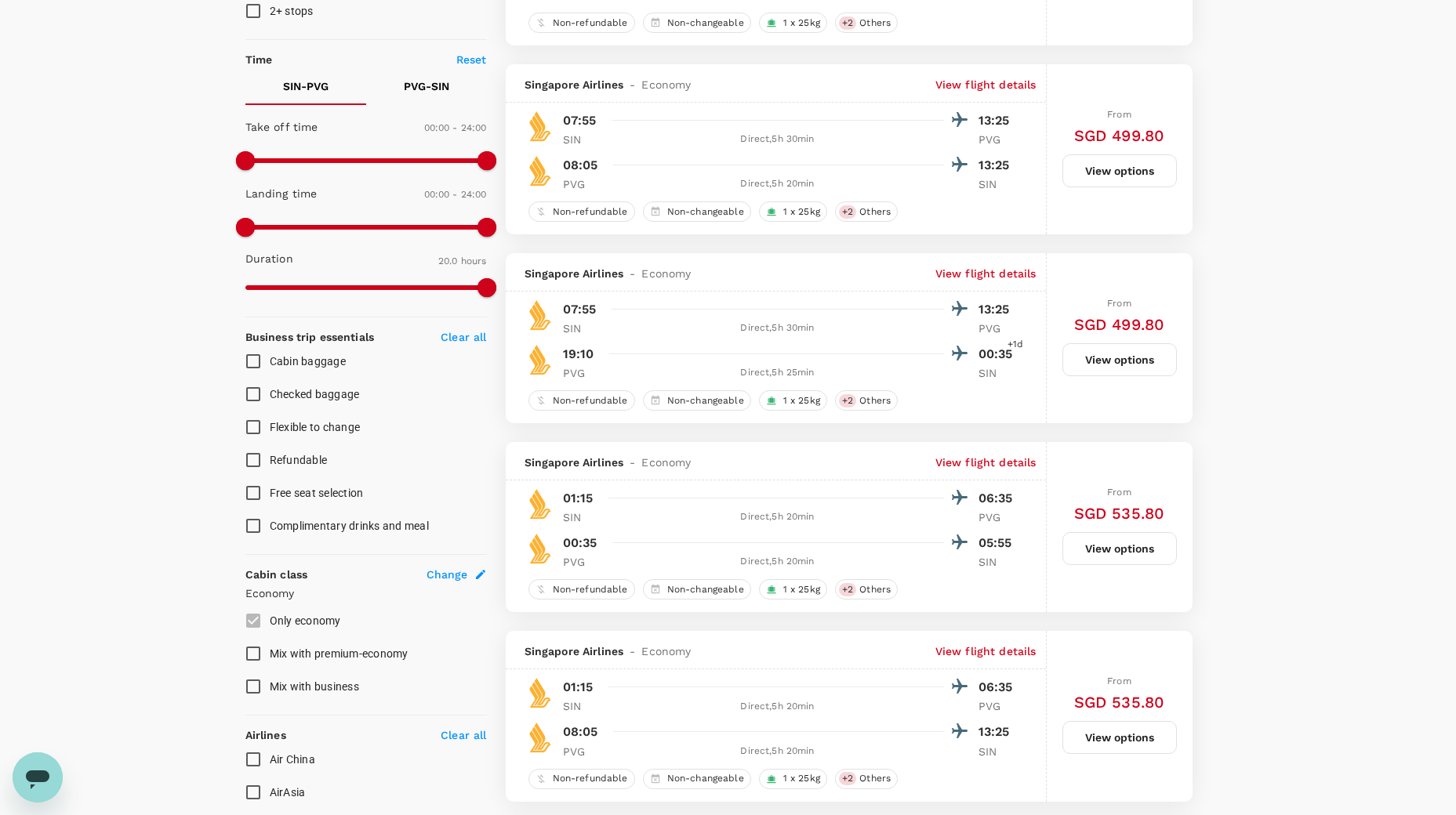 drag, startPoint x: 1109, startPoint y: 127, endPoint x: 1353, endPoint y: 92, distance: 246.4975 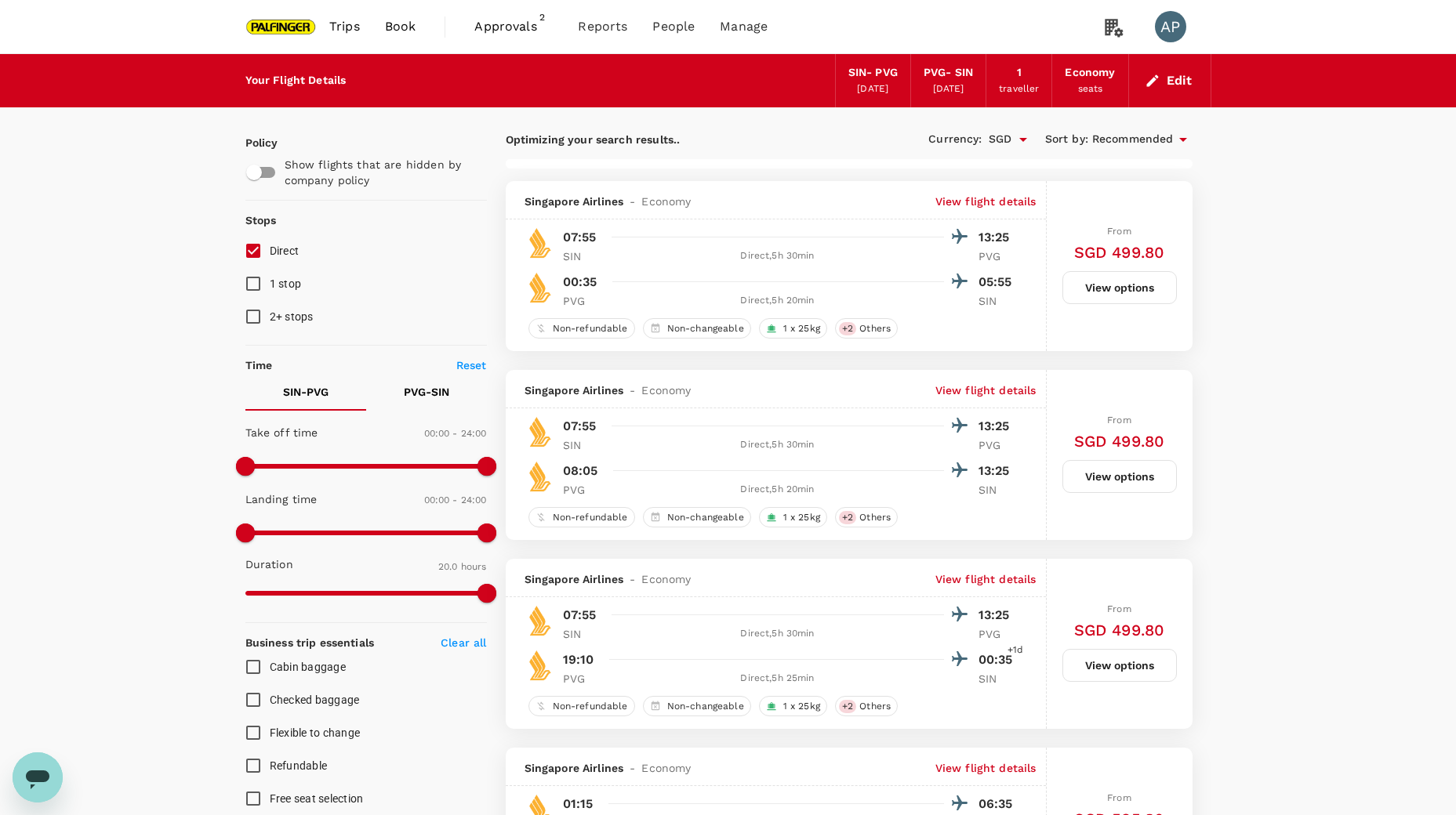 checkbox on "false" 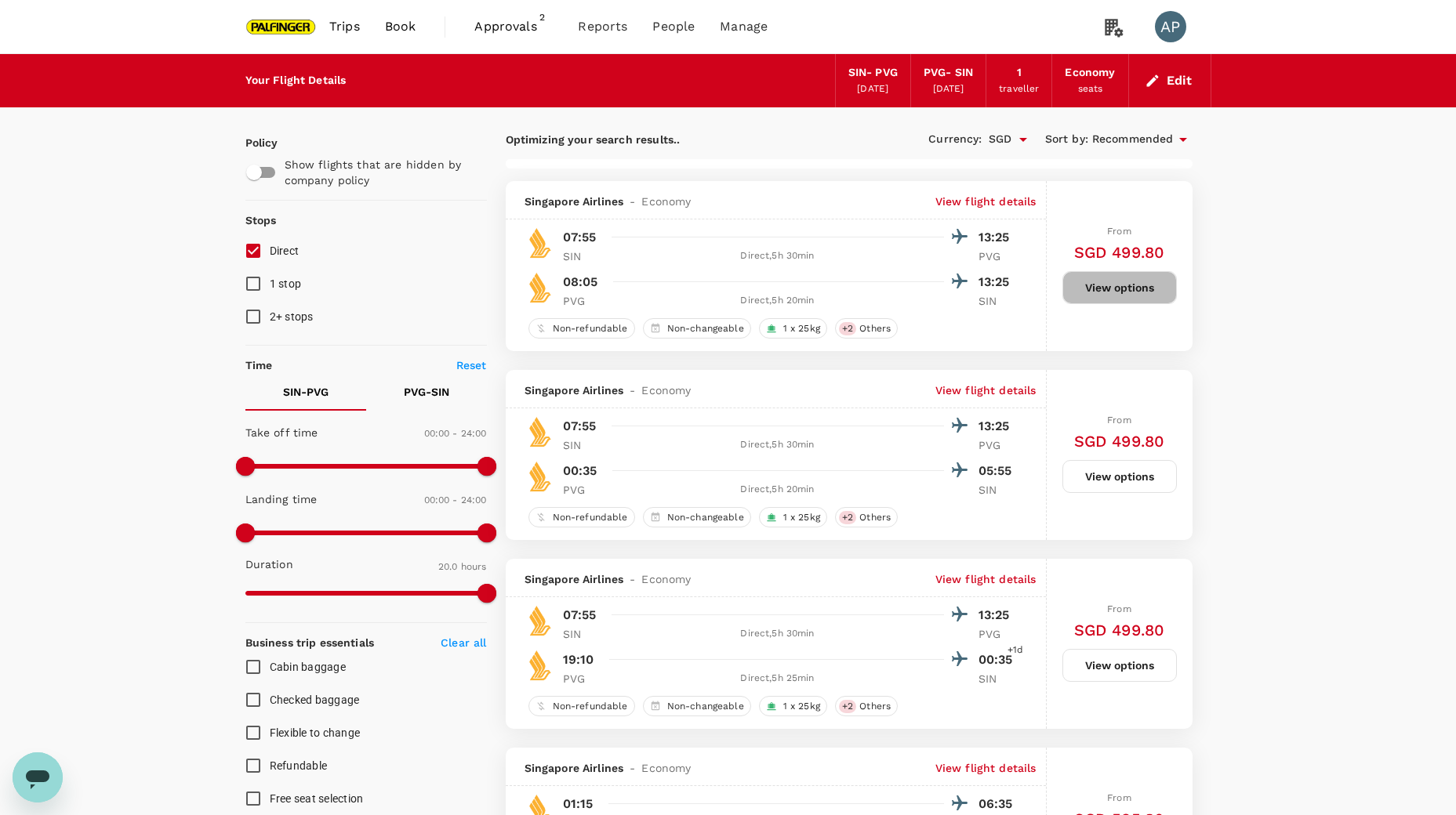 click on "View options" at bounding box center (1120, 288) 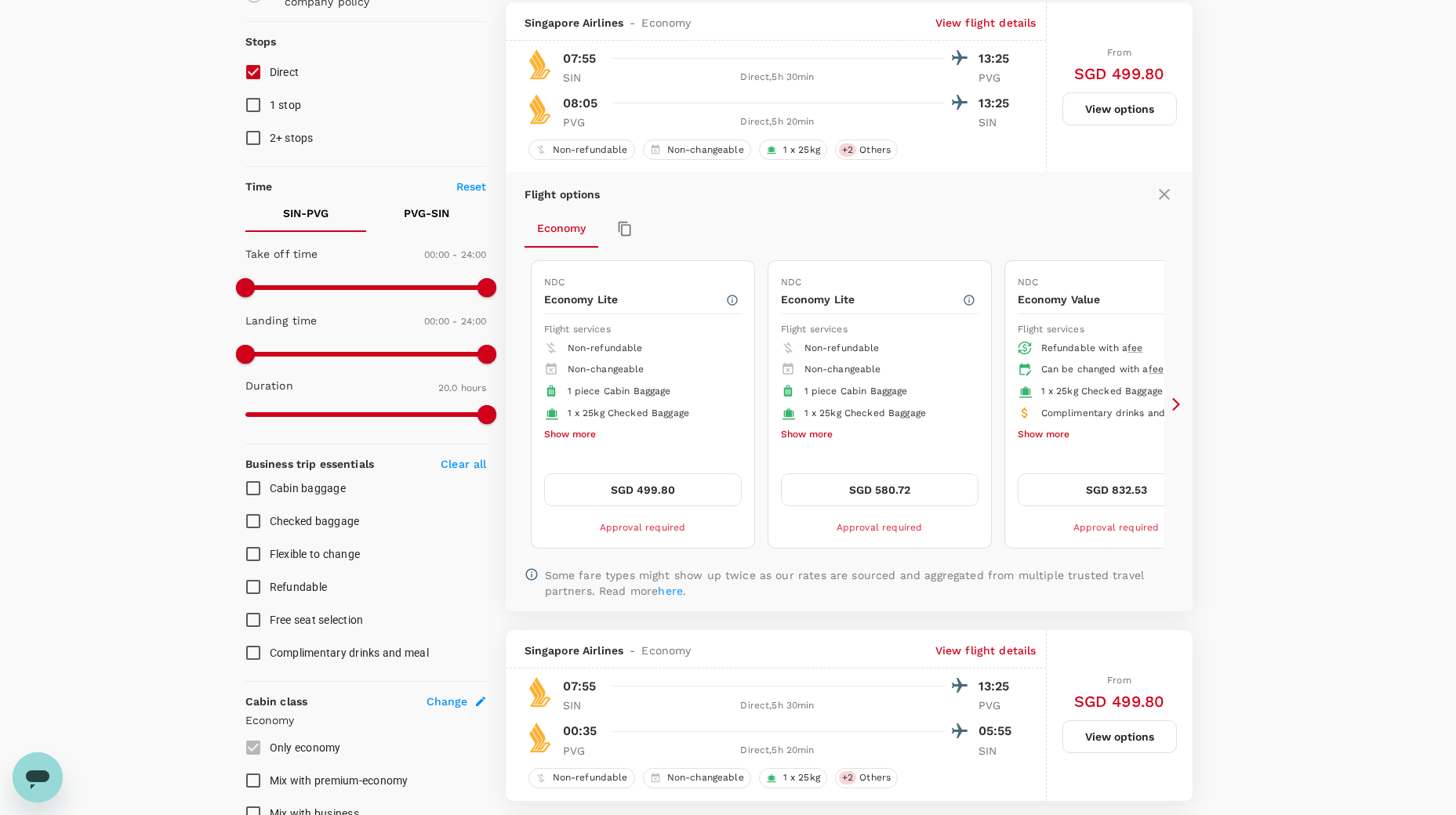 scroll, scrollTop: 181, scrollLeft: 0, axis: vertical 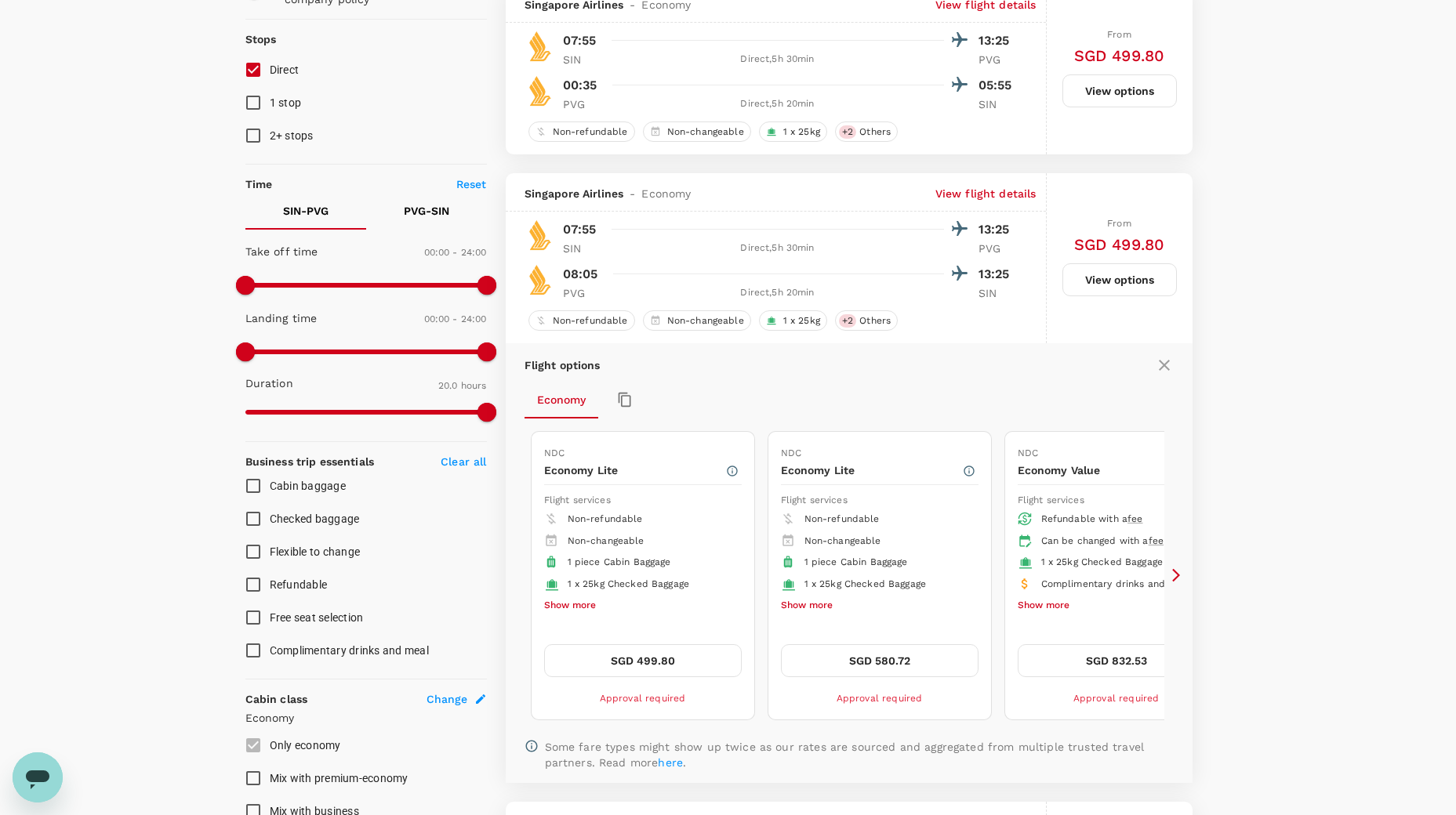 checkbox on "false" 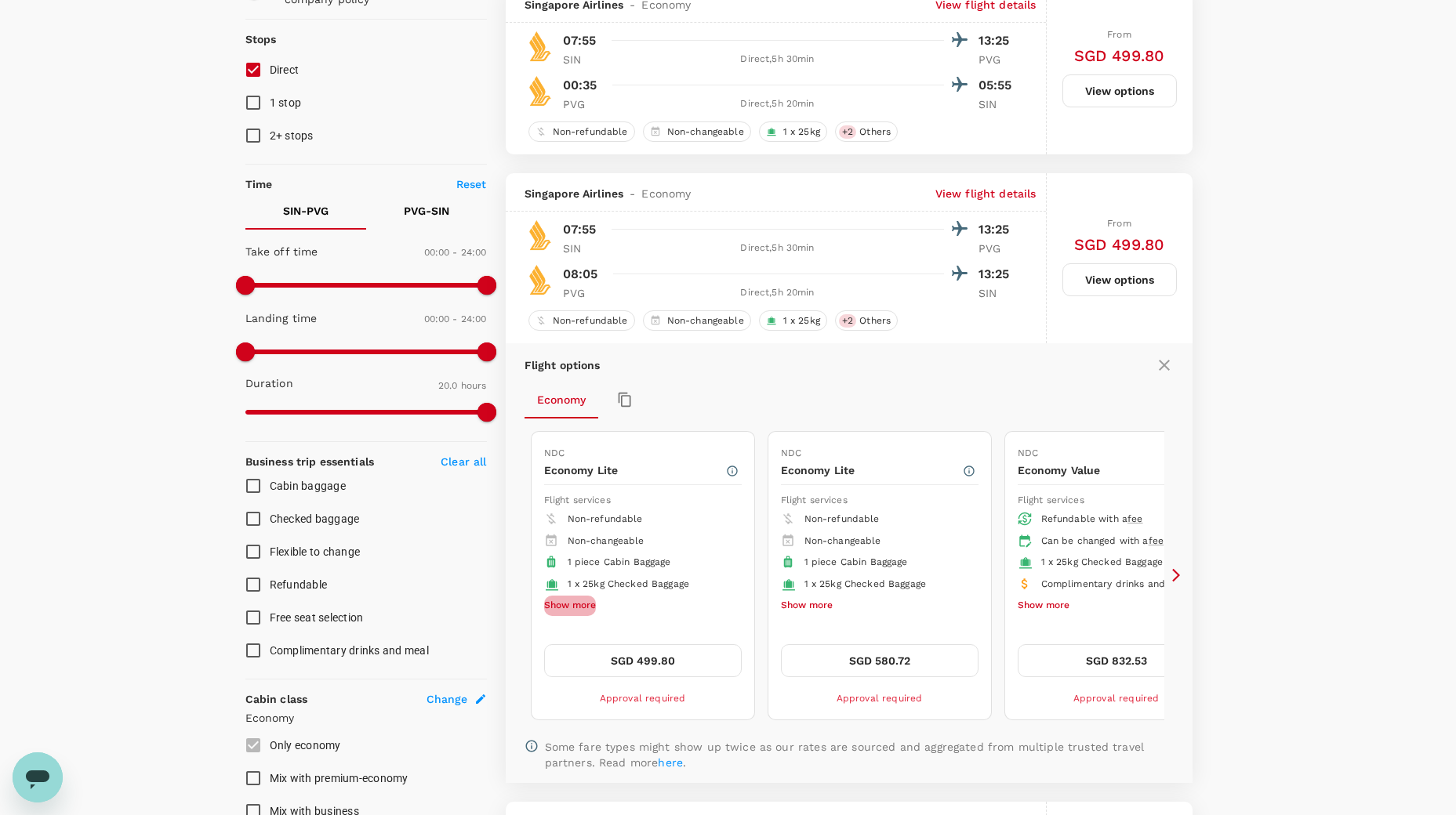click on "Show more" at bounding box center [570, 606] 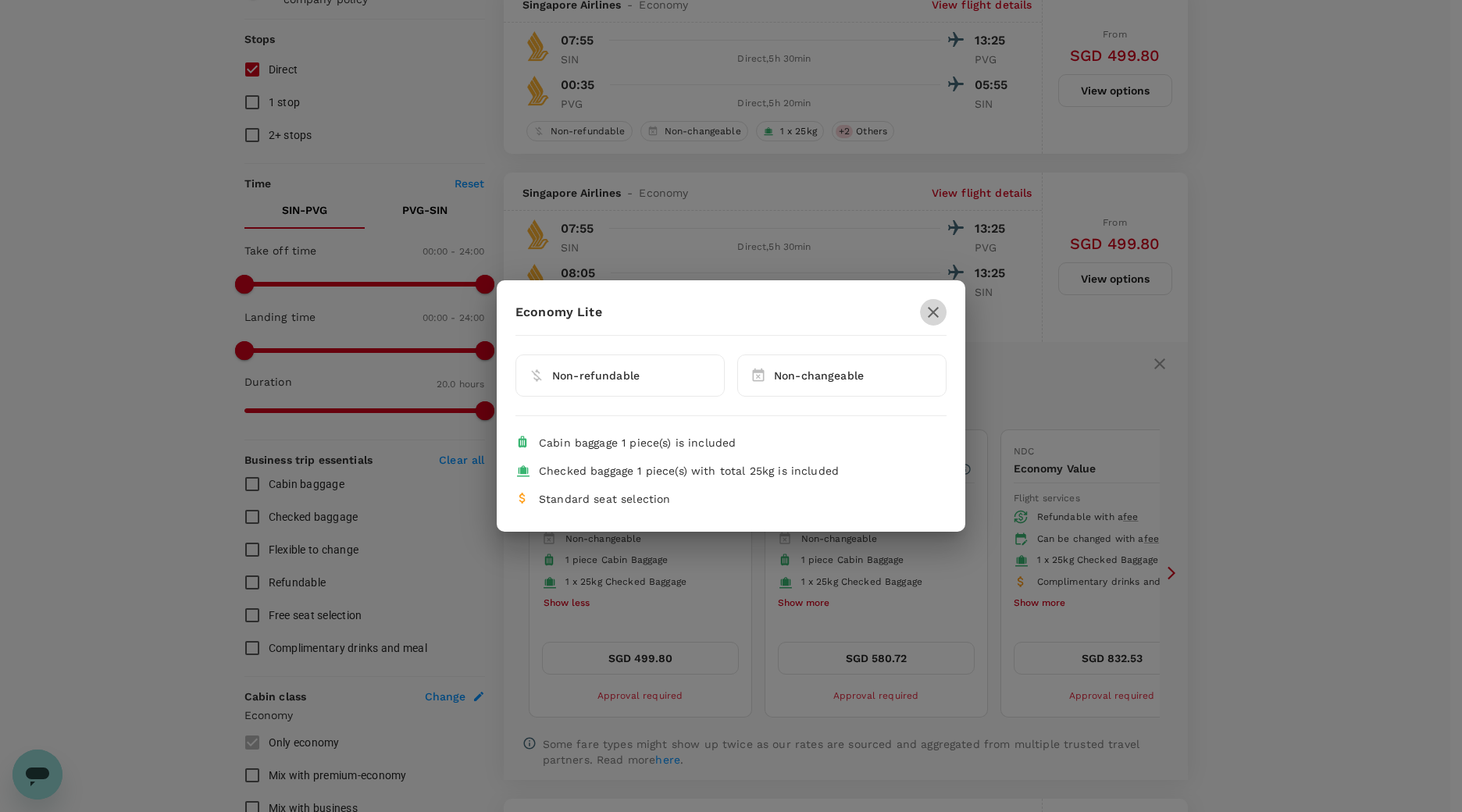 click 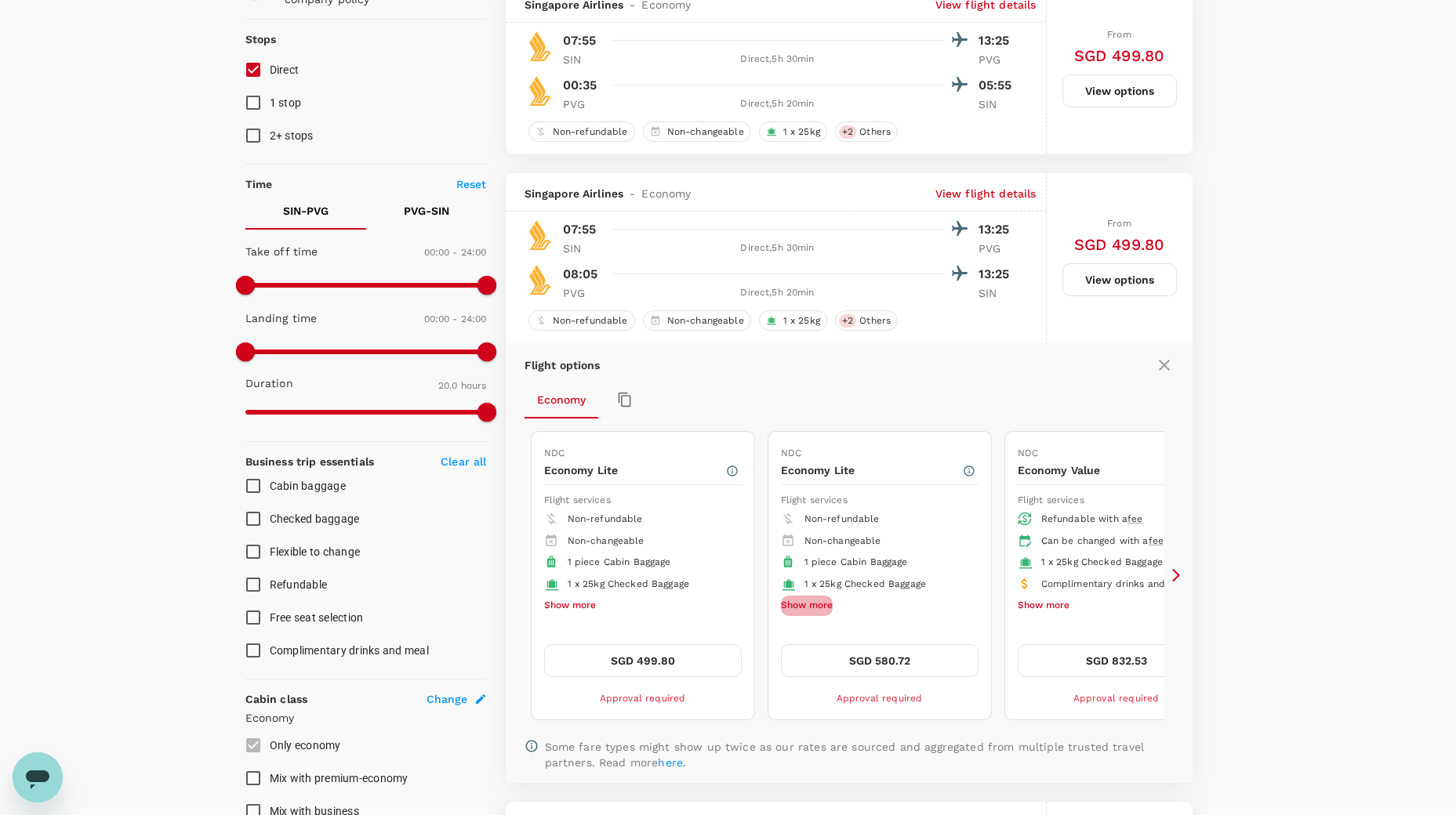 click on "Show more" at bounding box center (807, 606) 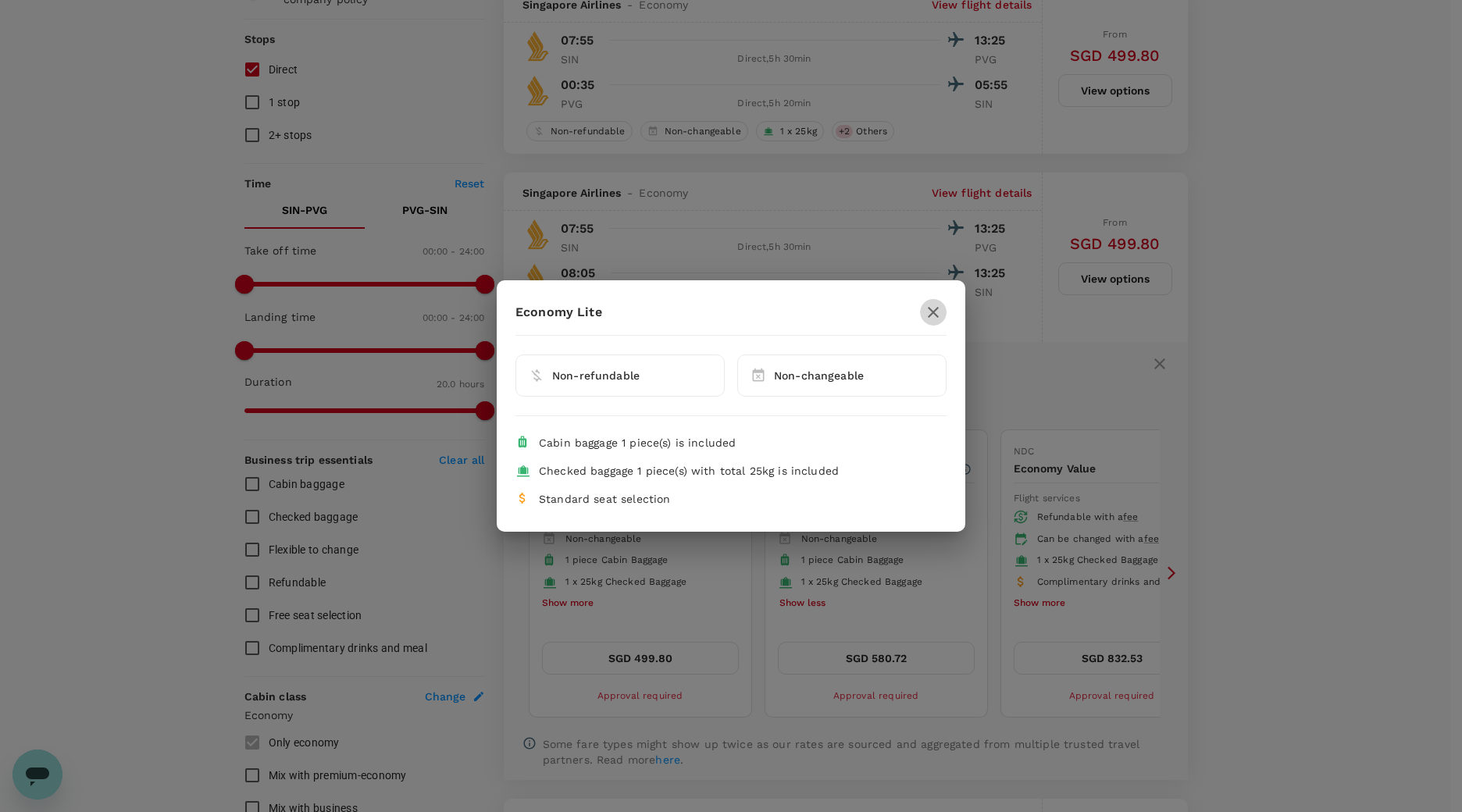 click 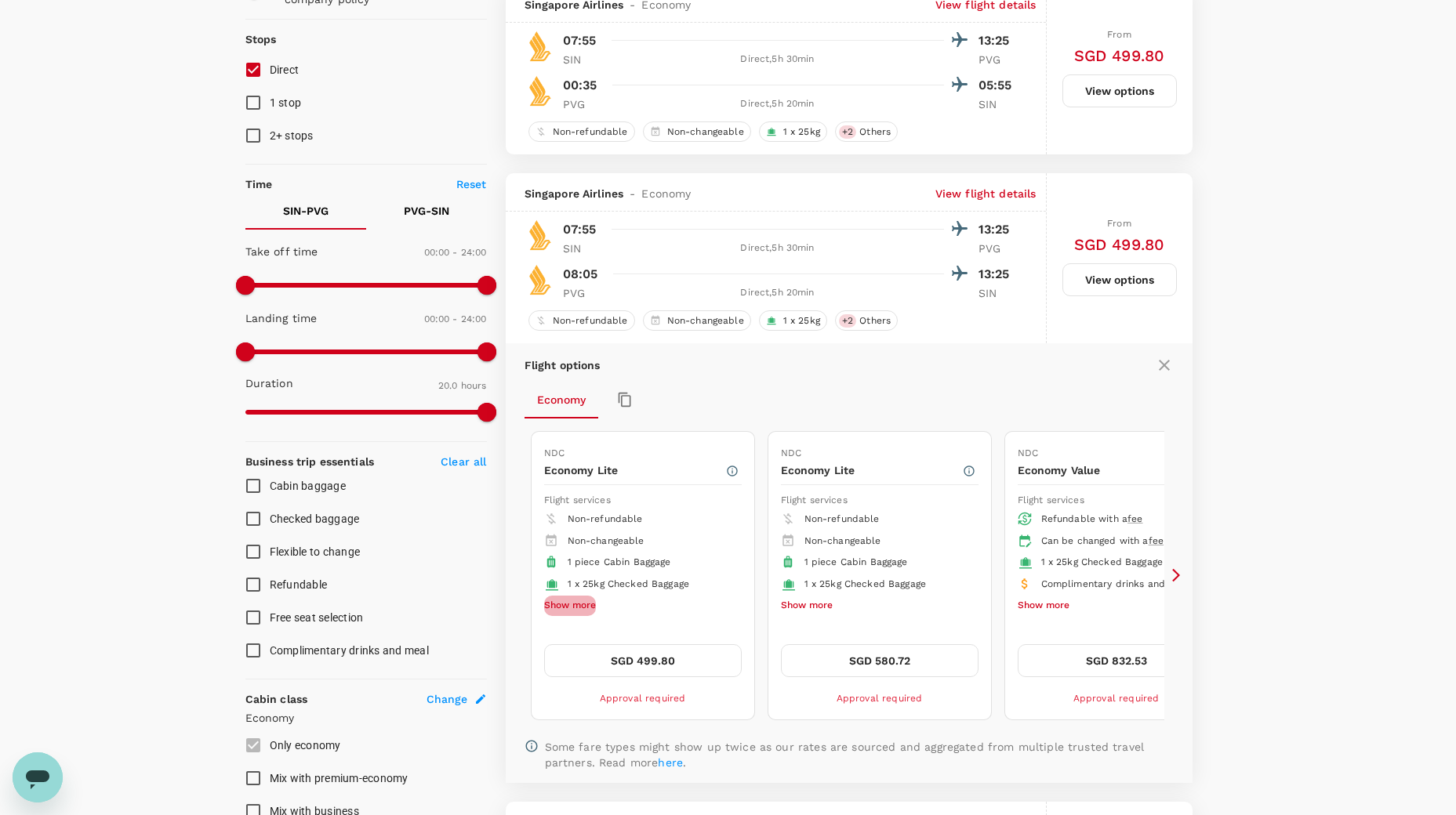 click on "Show more" at bounding box center [570, 606] 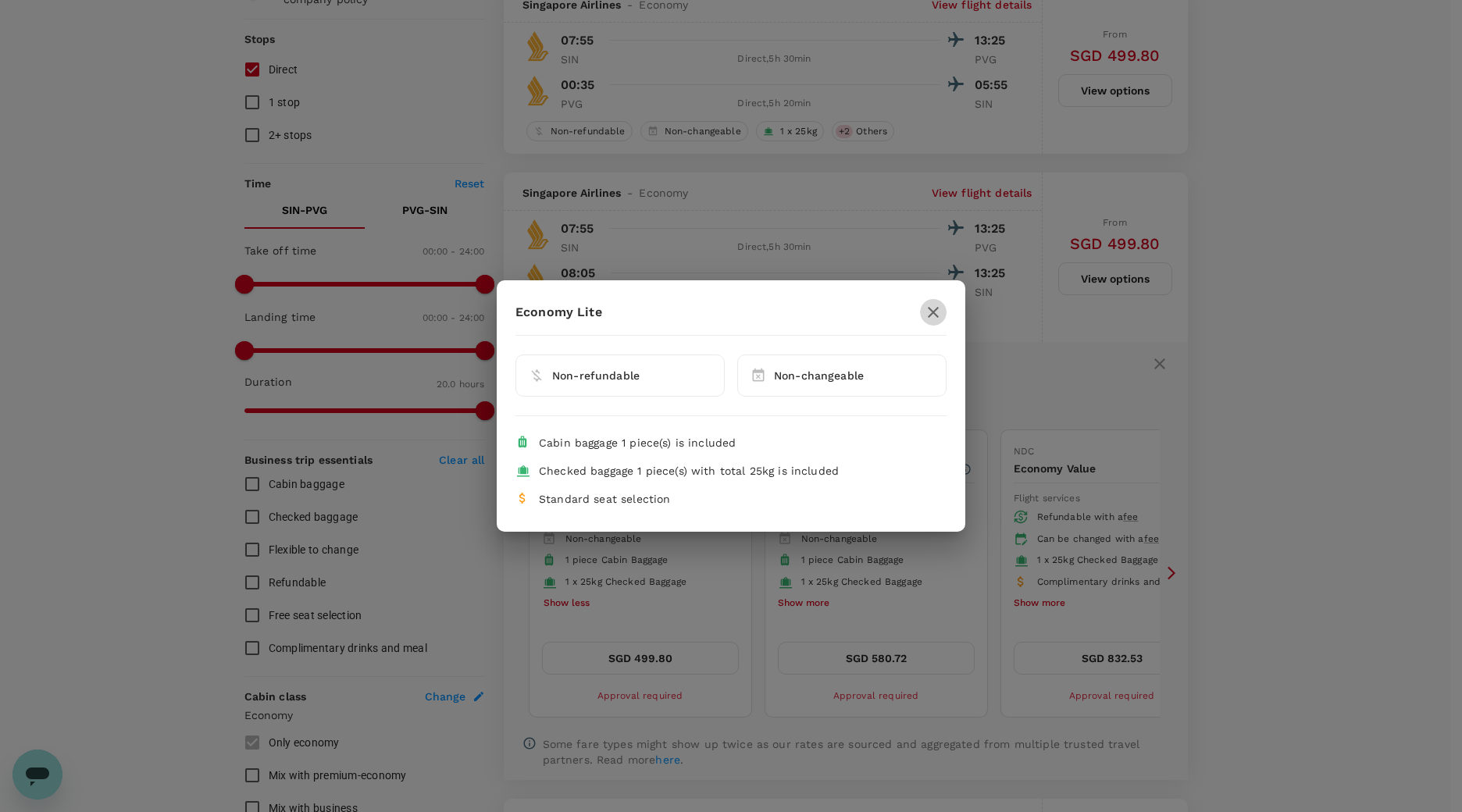 click 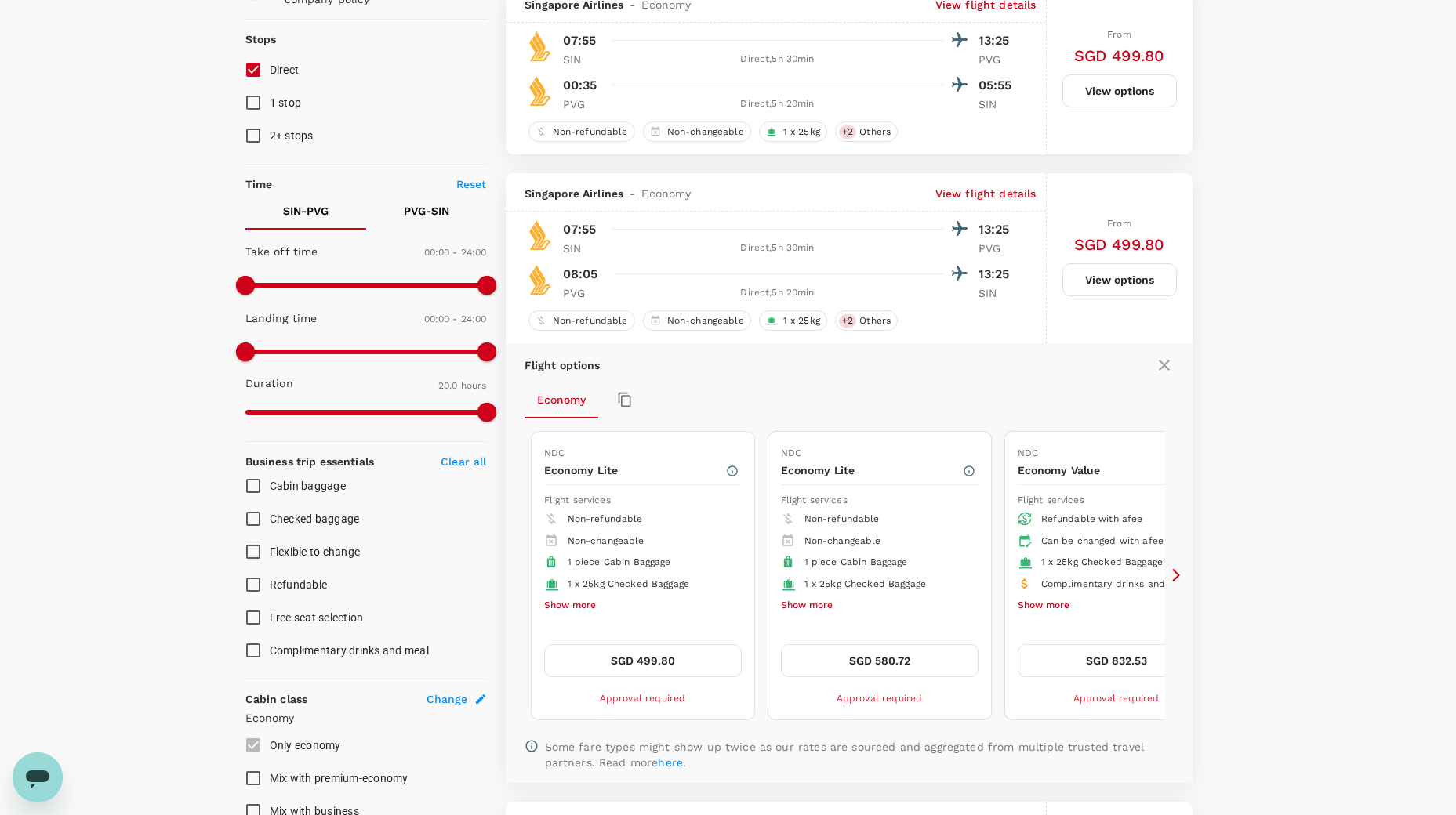 click 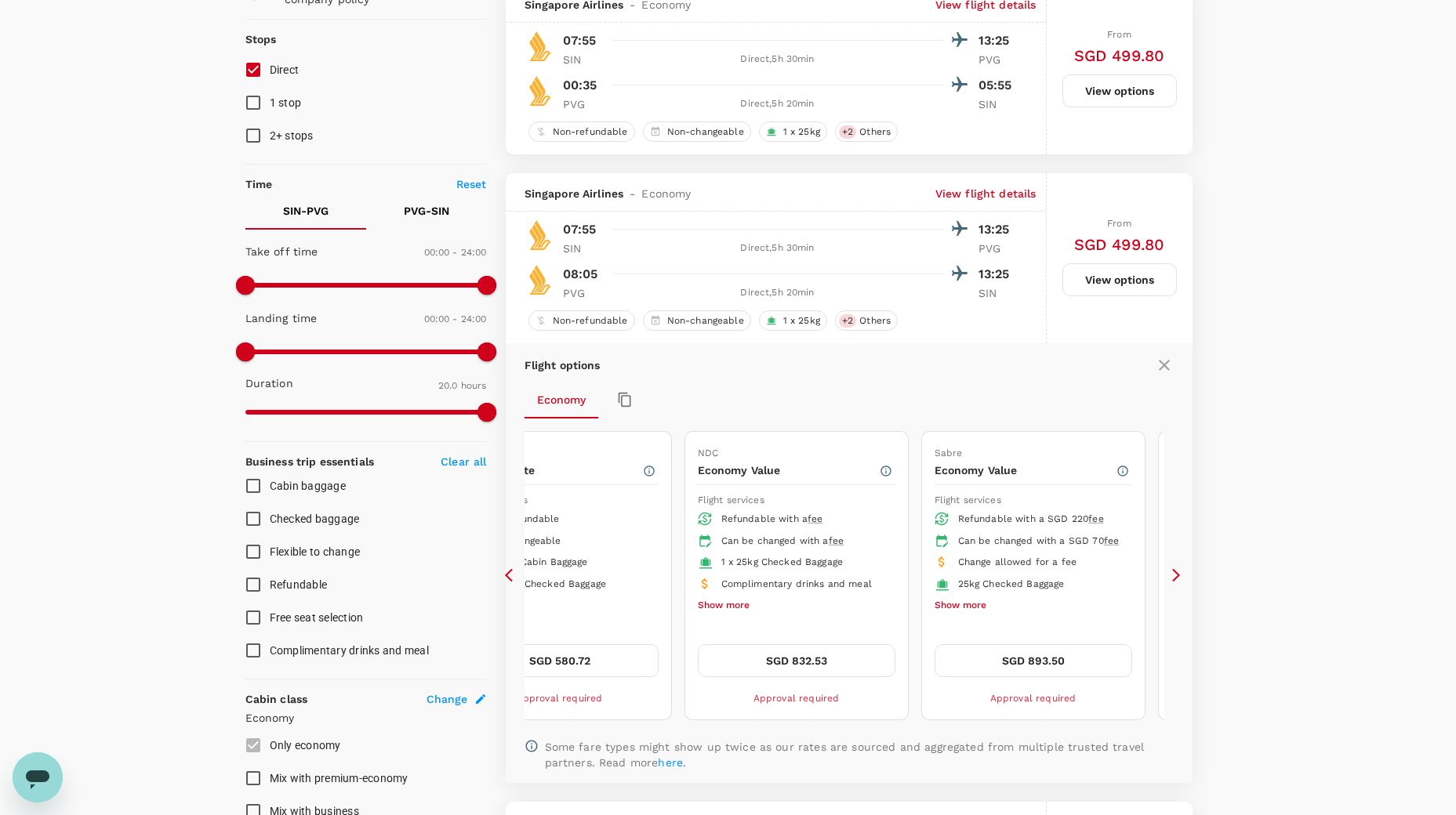 click on "Flight options Economy NDC Economy Lite Flight services Non-refundable Non-changeable 1 piece Cabin Baggage 1 x 25kg Checked Baggage Show more SGD 499.80 Approval required NDC Economy Lite Flight services Non-refundable Non-changeable 1 piece Cabin Baggage 1 x 25kg Checked Baggage Show more SGD 580.72 Approval required NDC Economy Value Flight services Refundable with a  fee Can be changed with a  fee 1 x 25kg Checked Baggage Complimentary drinks and meal Show more SGD 832.53 Approval required Sabre Economy Value Flight services Refundable with a SGD 220  fee Can be changed with a SGD 70  fee Change allowed for a fee 25kg Checked Baggage Show more SGD 893.50 Approval required NDC Economy Standard Flight services Refundable with a  fee Can be changed with a  fee 1 x 30kg Checked Baggage Complimentary drinks and meal Show more SGD 1,087.09 Approval required Sabre Economy Standard Flight services Refundable with a SGD 150  fee Can be changed with a SGD 30  fee Change allowed for a fee 30kg Checked Baggage Sabre" at bounding box center (849, 563) 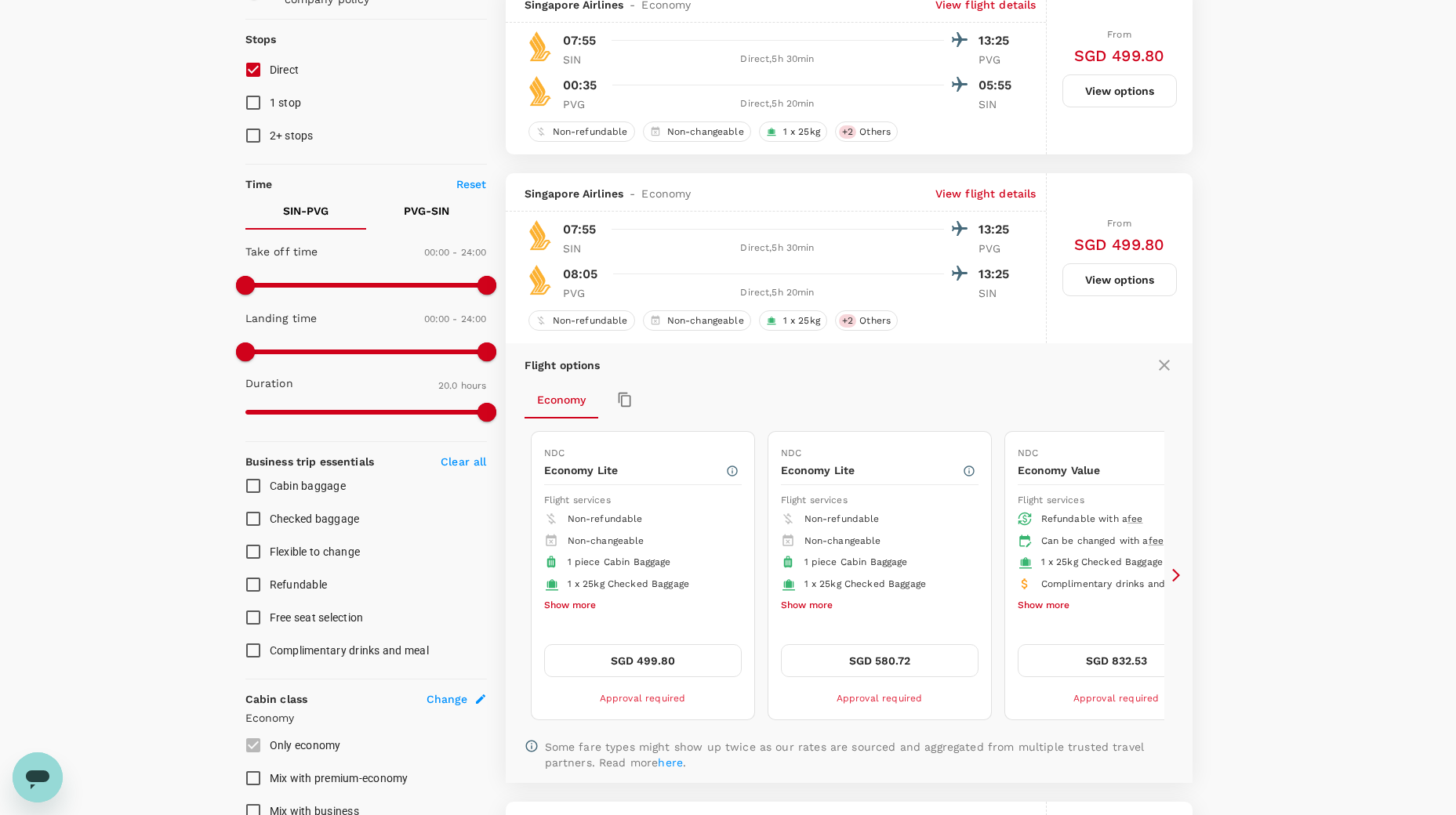 click 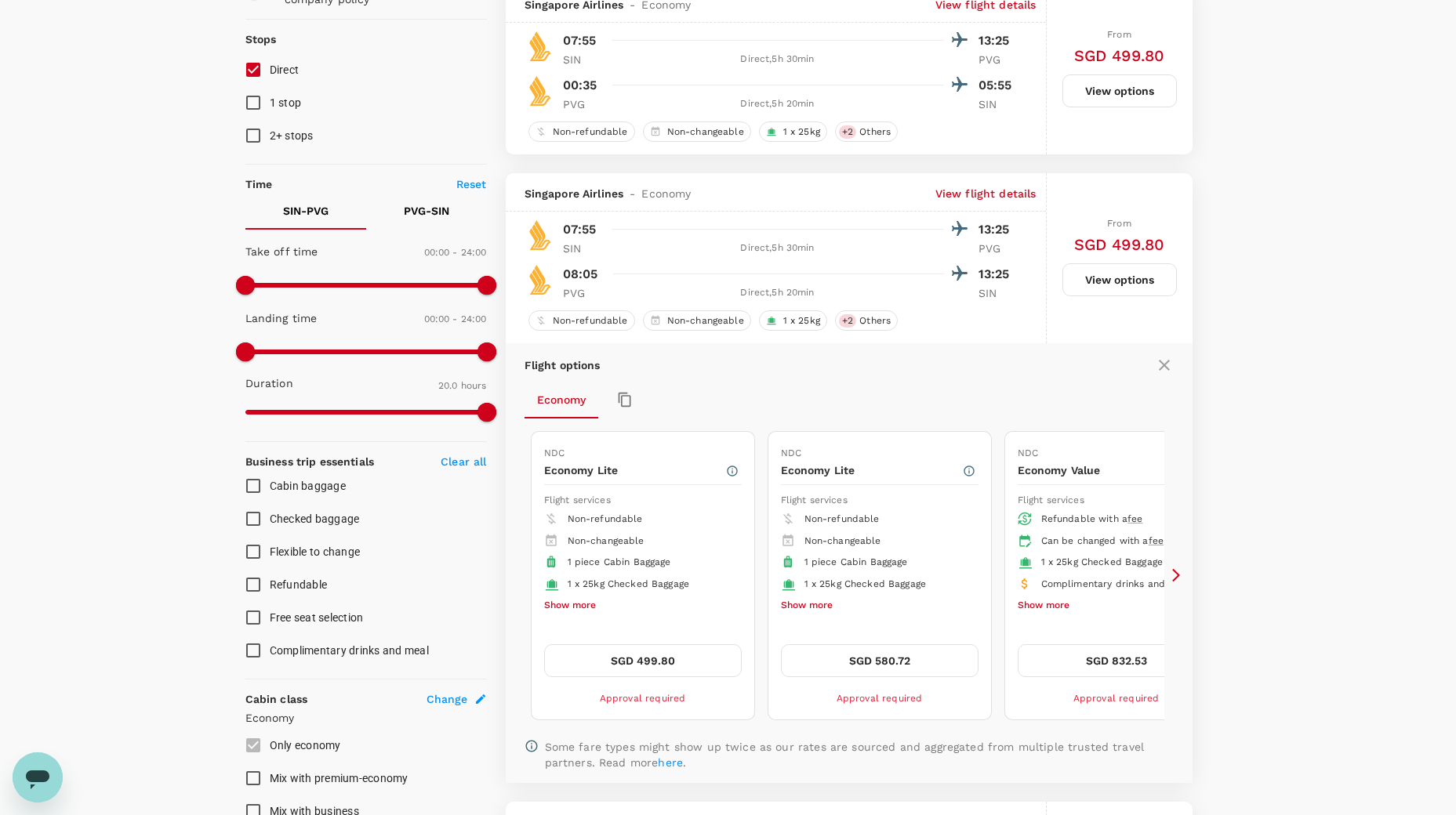 drag, startPoint x: 1454, startPoint y: 128, endPoint x: 1458, endPoint y: 67, distance: 61.13101 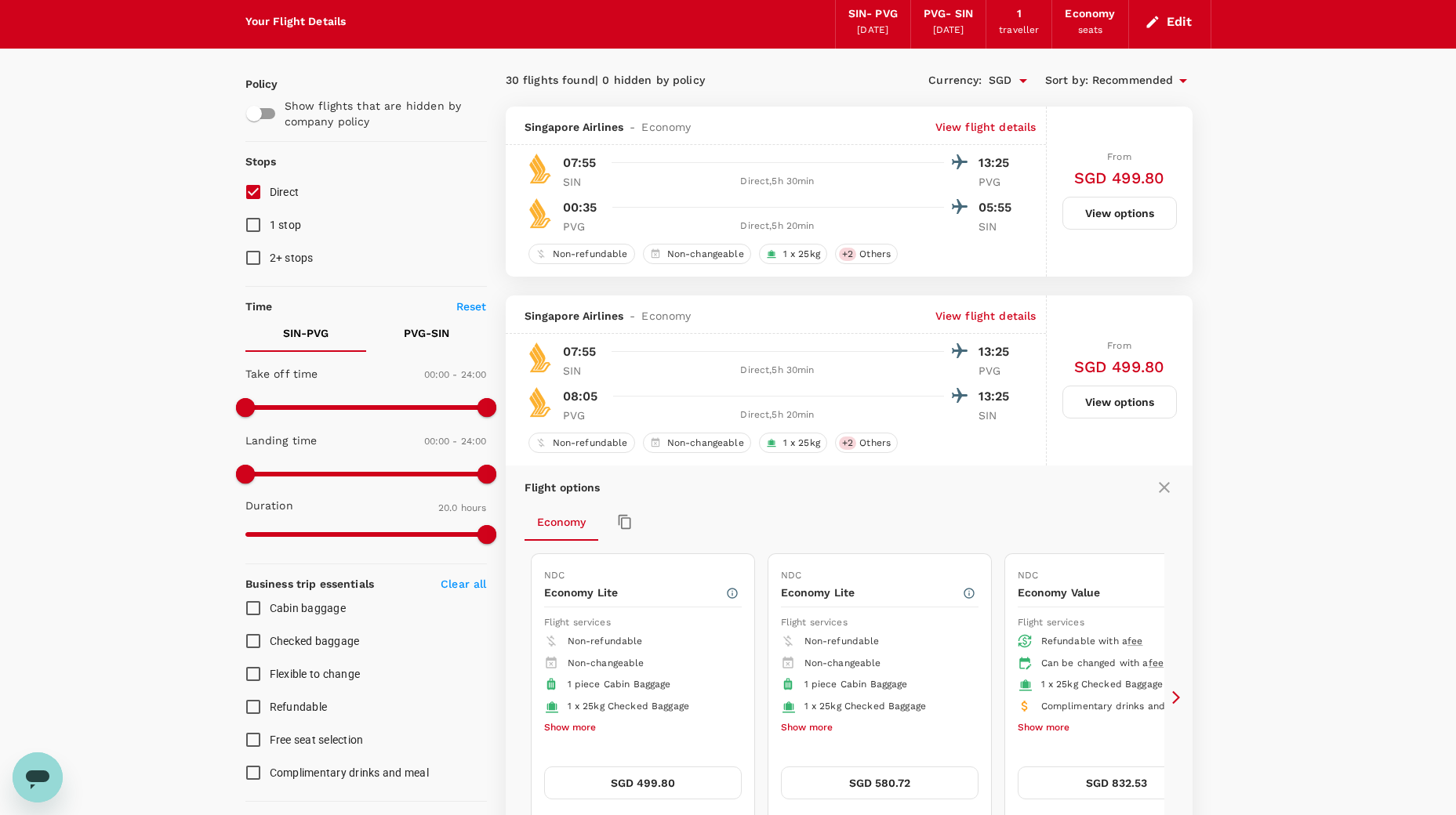 scroll, scrollTop: 0, scrollLeft: 0, axis: both 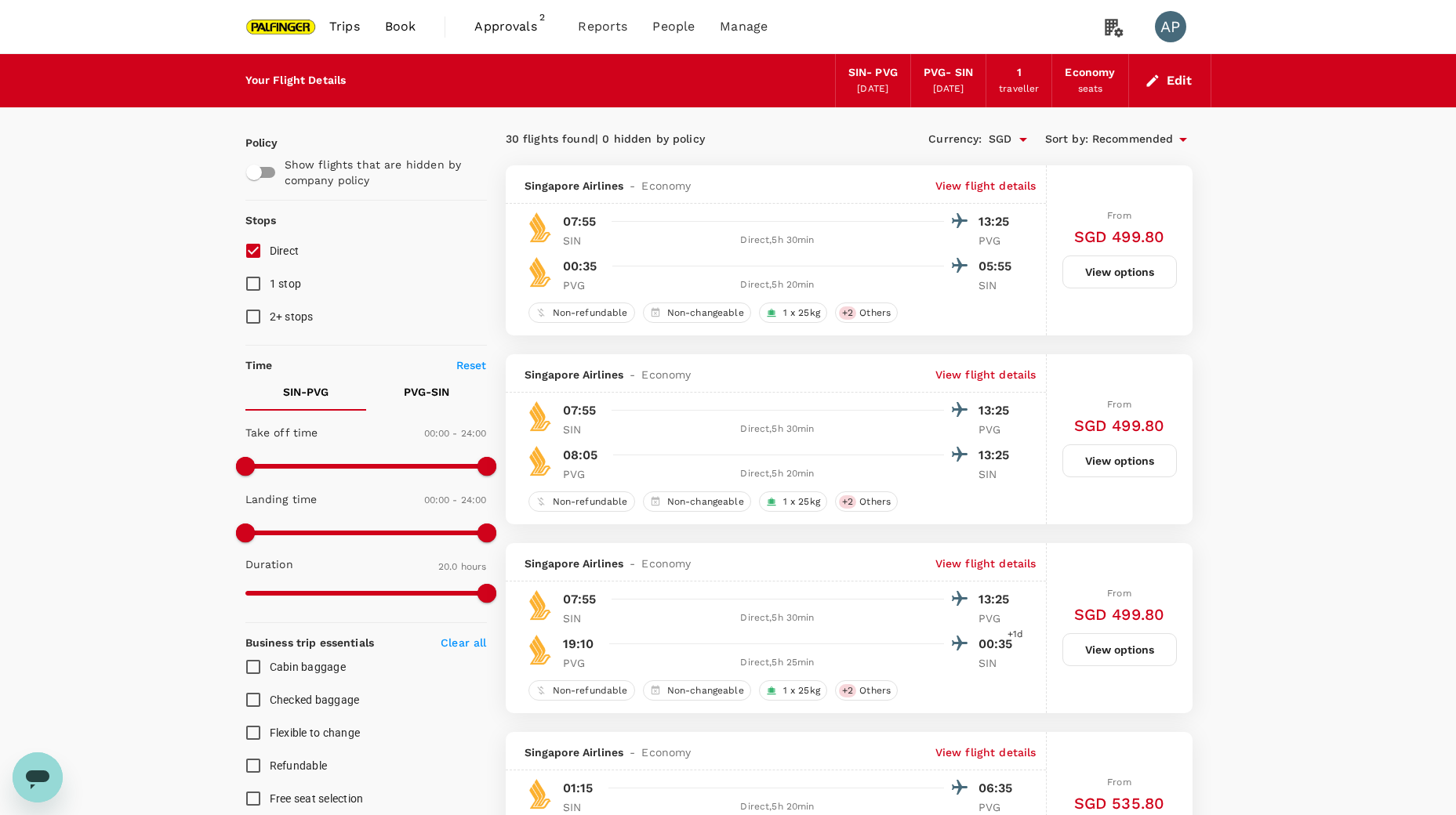 click on "View options" at bounding box center [1120, 461] 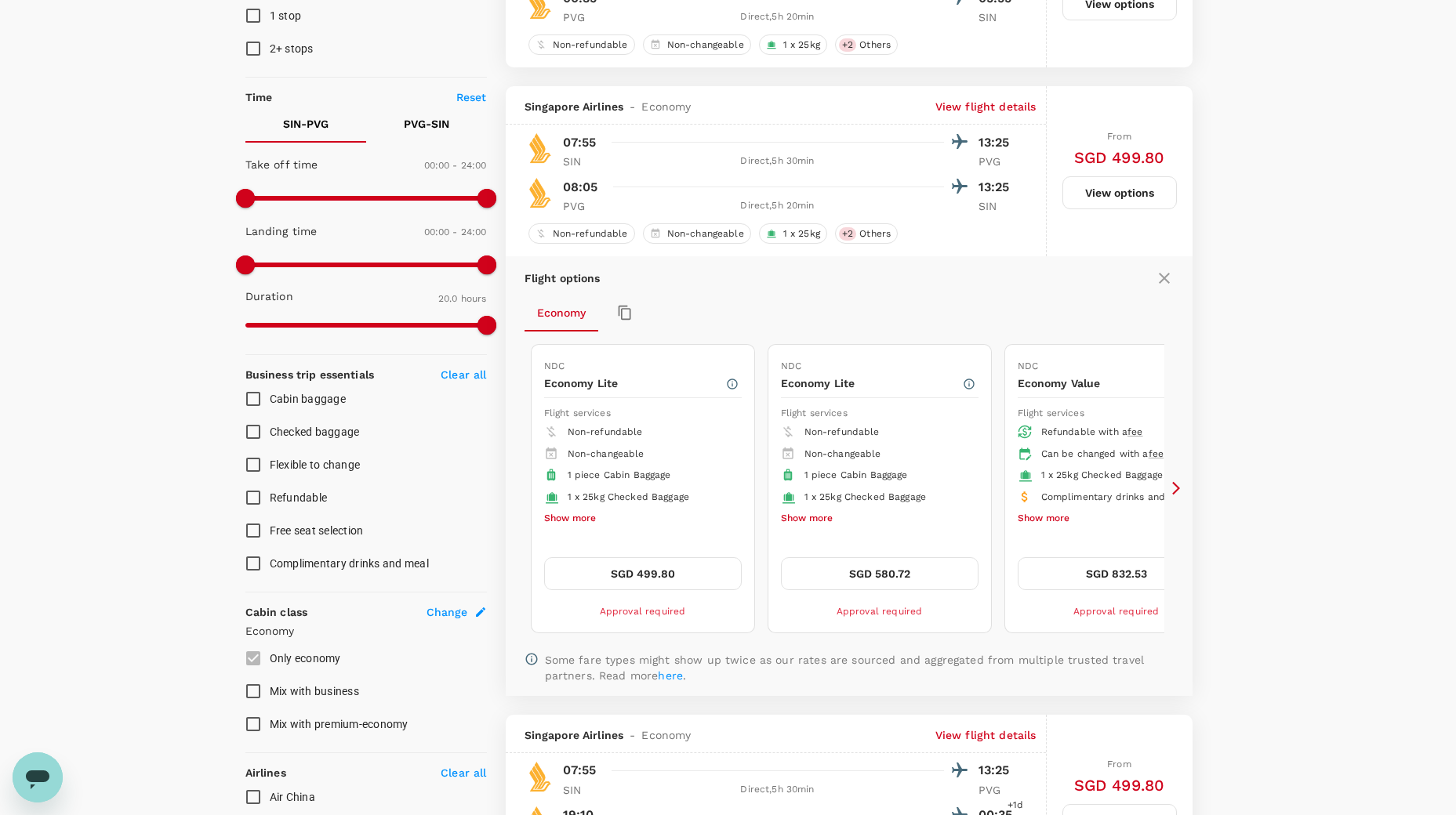 scroll, scrollTop: 354, scrollLeft: 0, axis: vertical 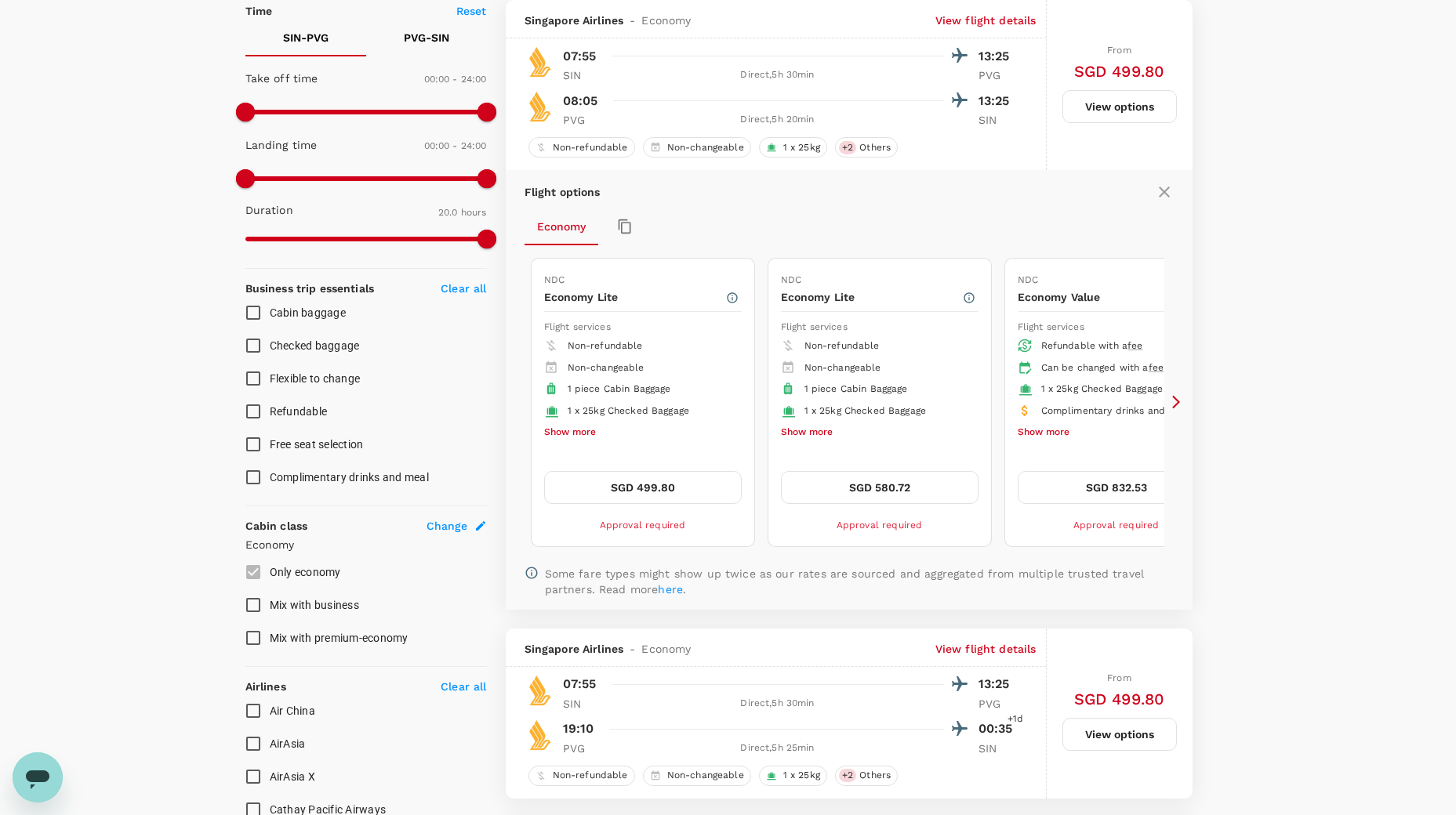 click 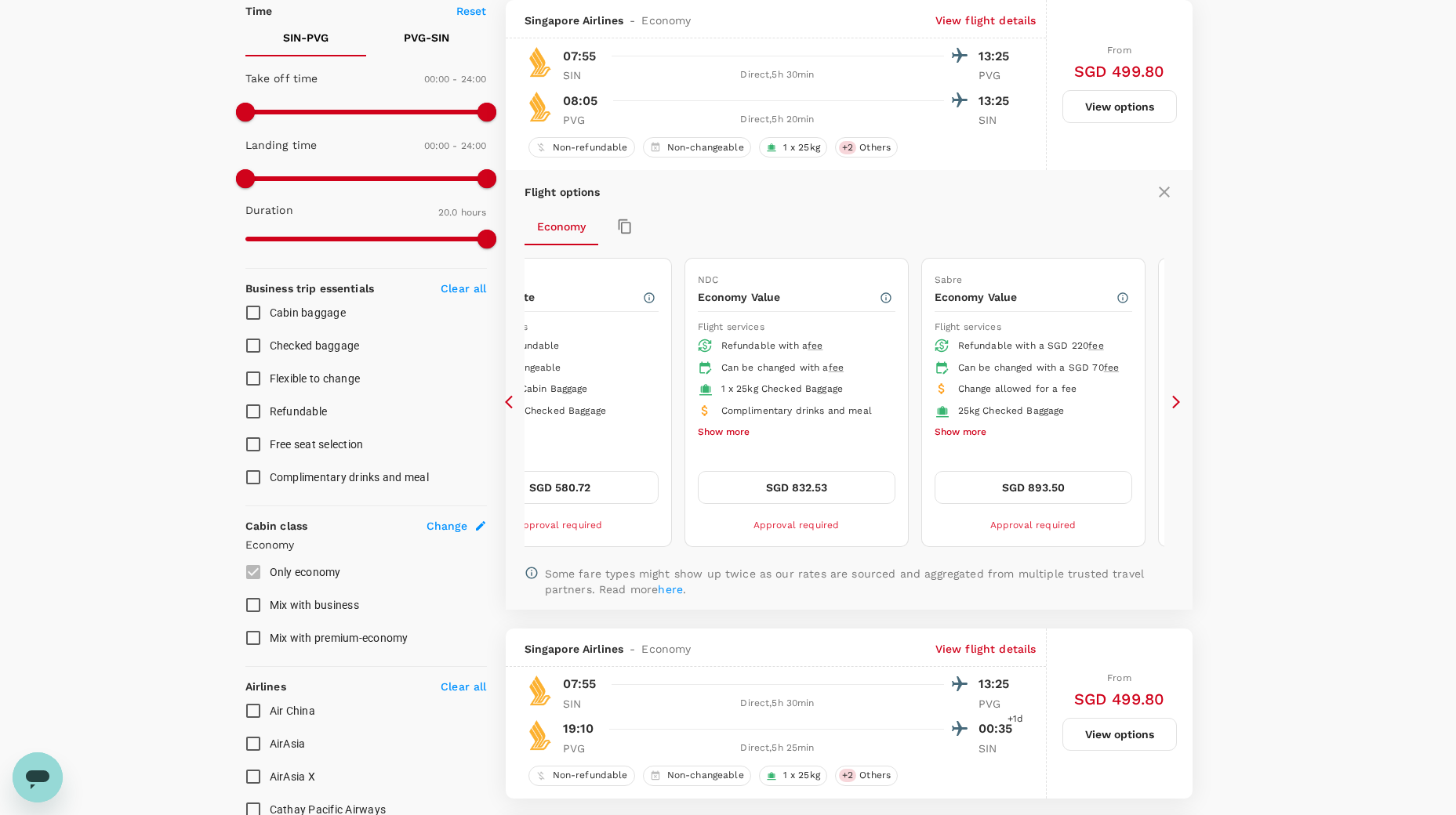 click on "Show more" at bounding box center (724, 433) 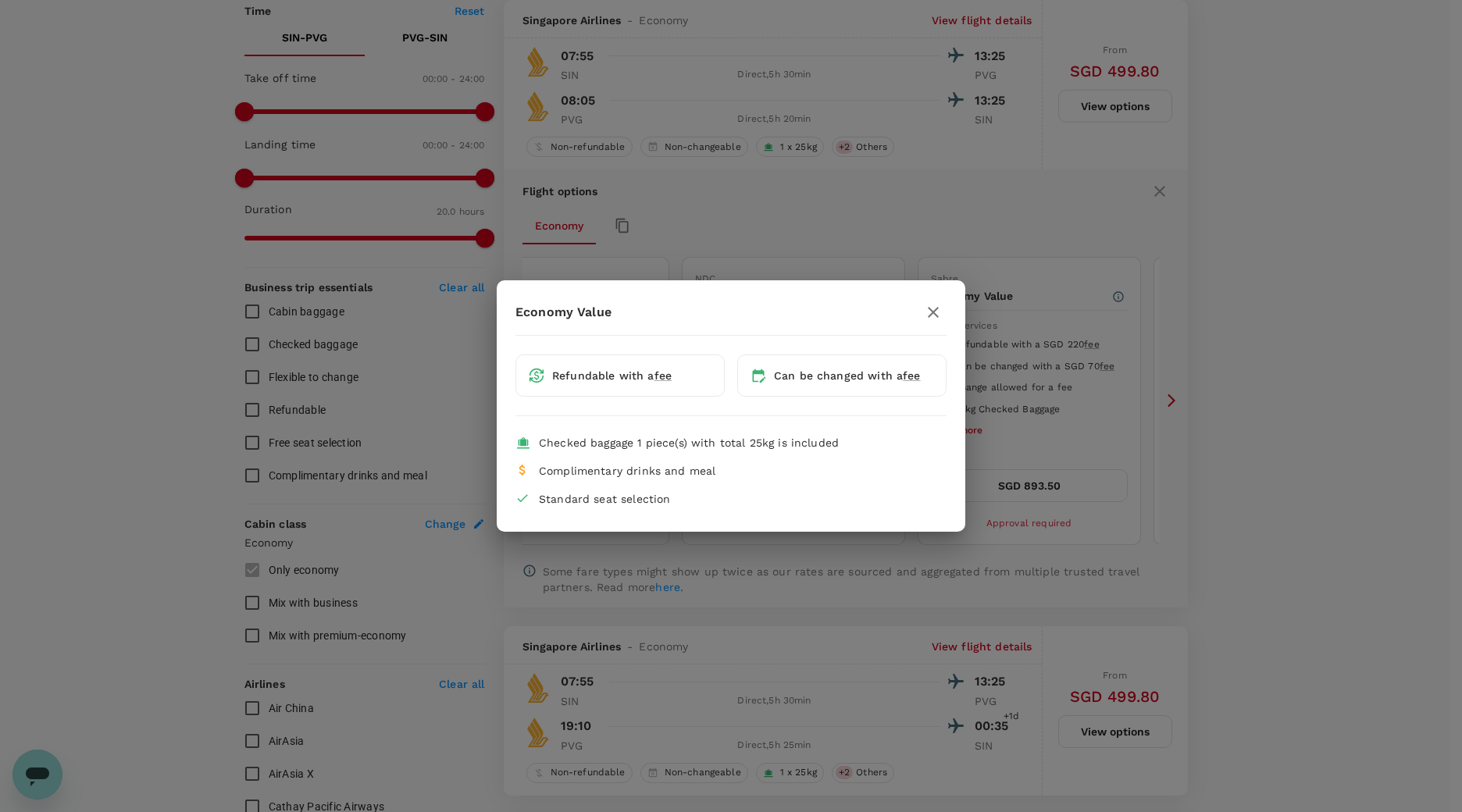 click 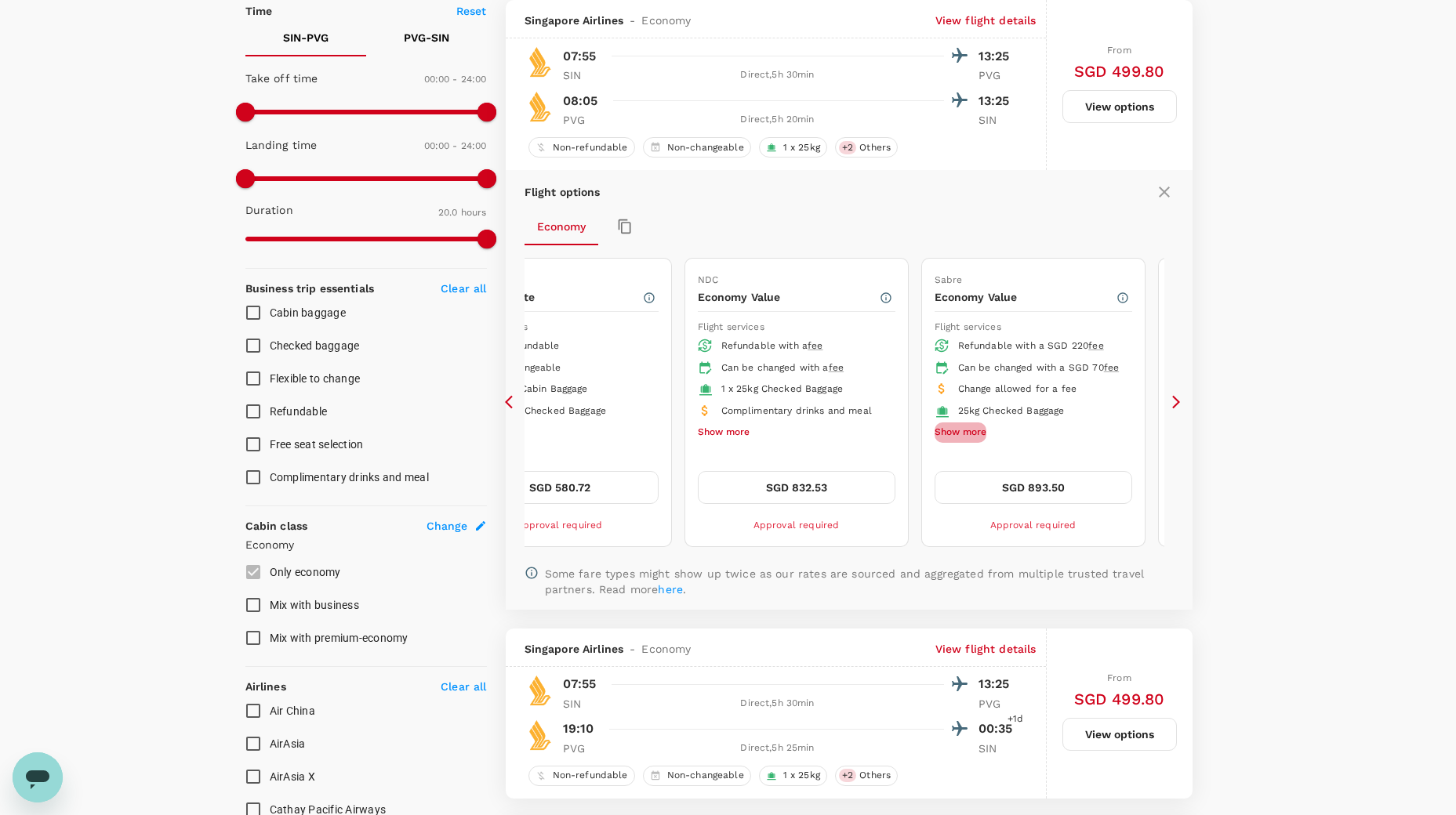 click on "Show more" at bounding box center [960, 433] 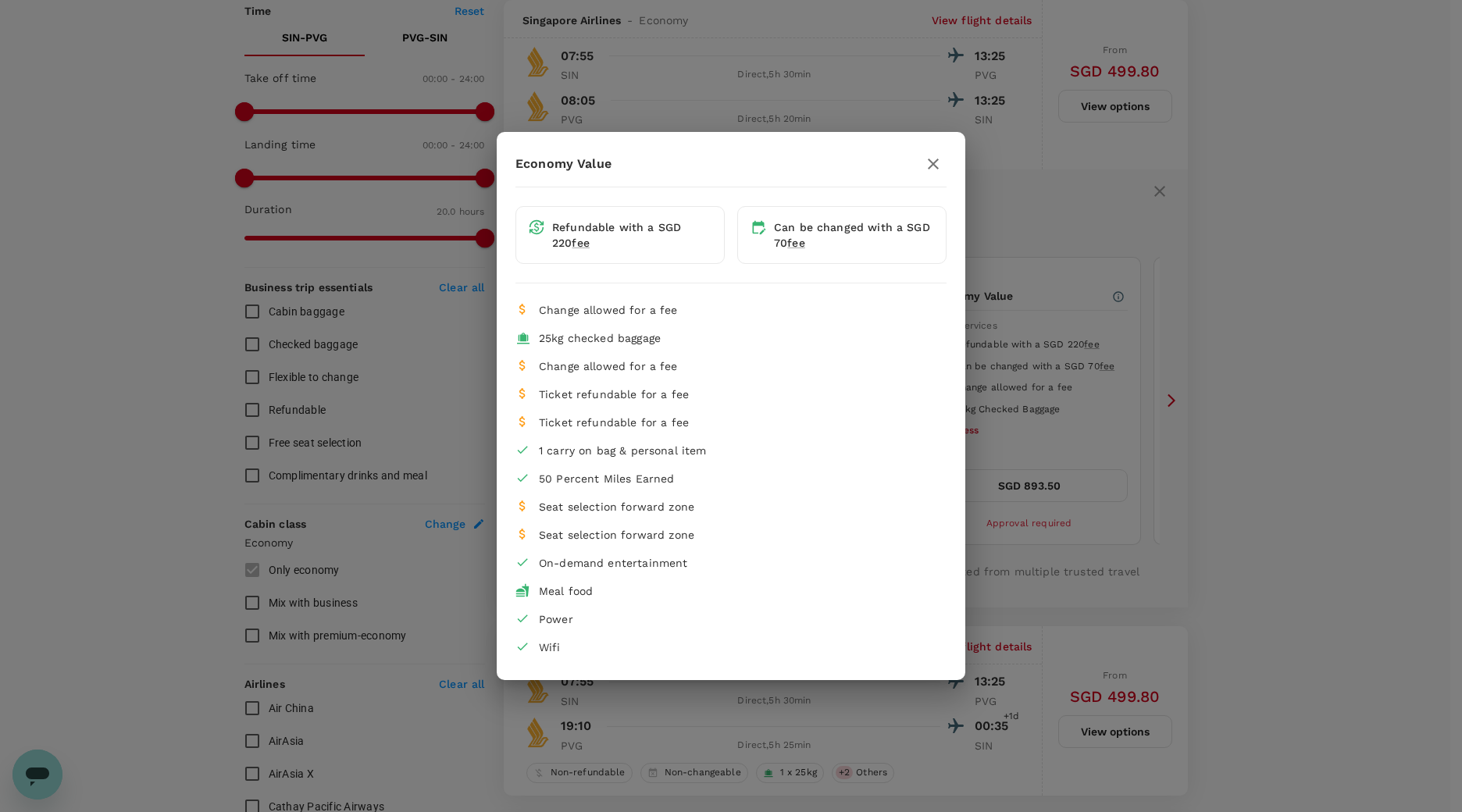 click 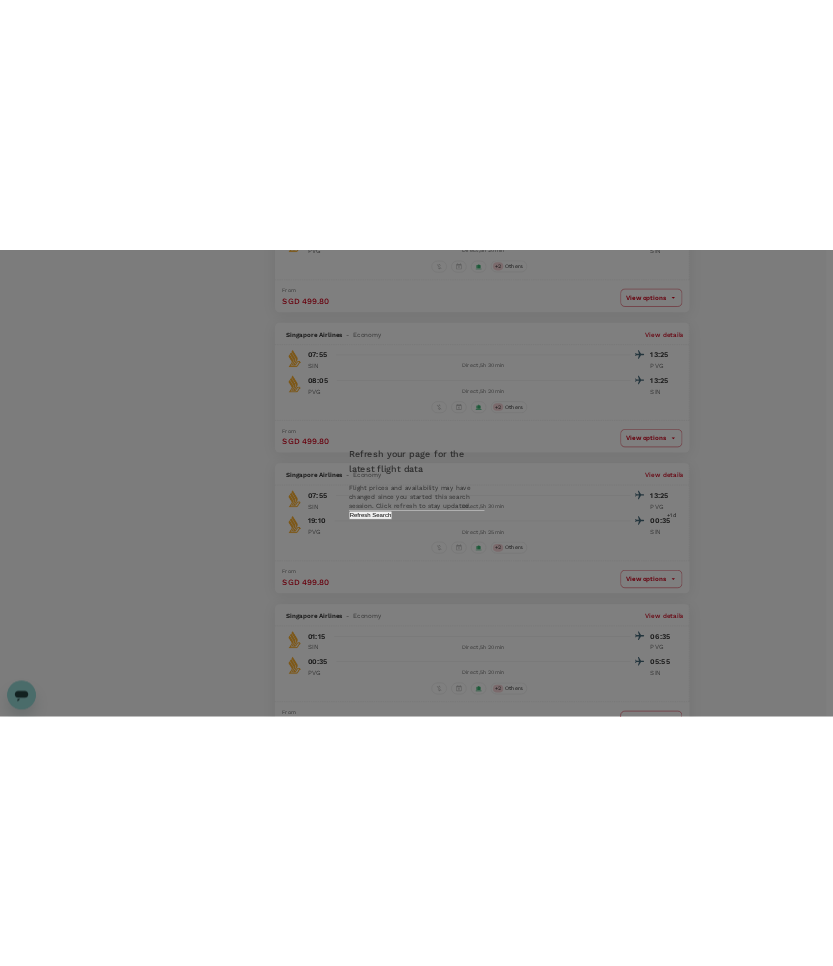 scroll, scrollTop: 440, scrollLeft: 0, axis: vertical 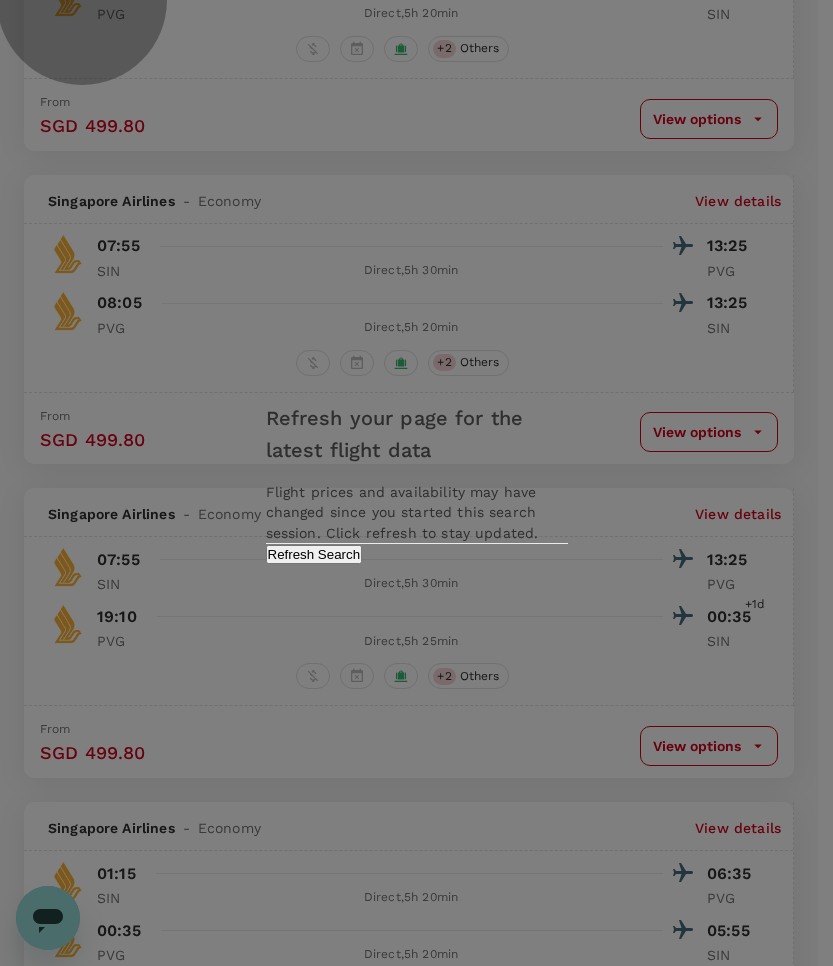 click on "Refresh Search" at bounding box center (314, 554) 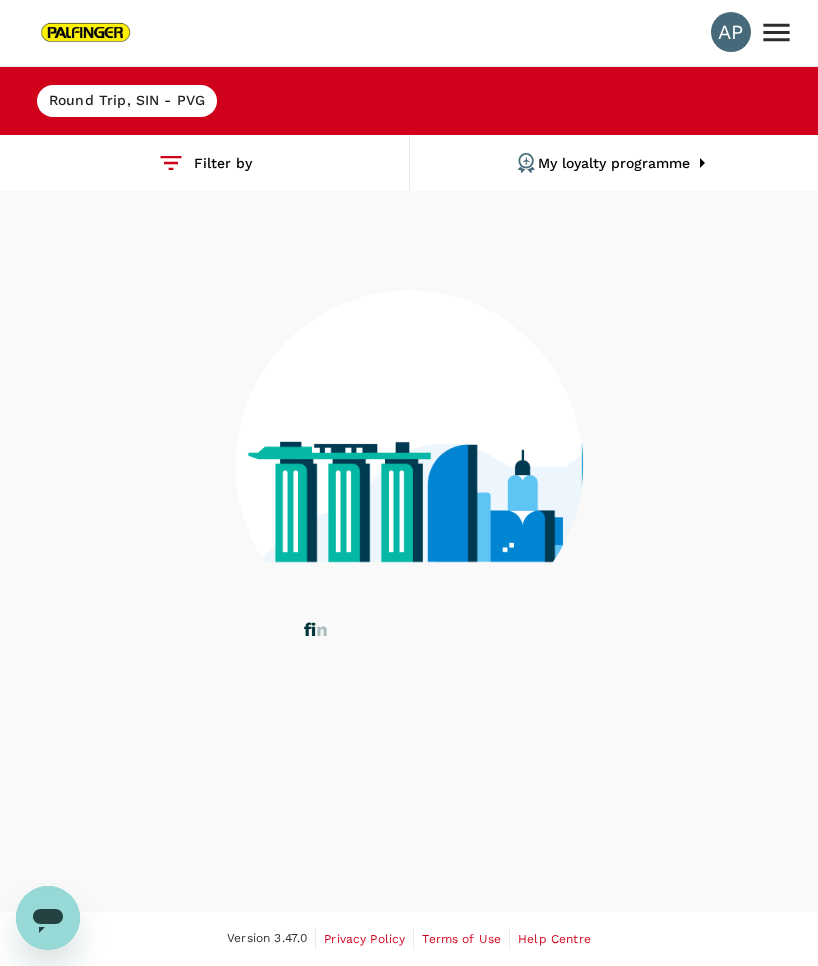 scroll, scrollTop: 0, scrollLeft: 0, axis: both 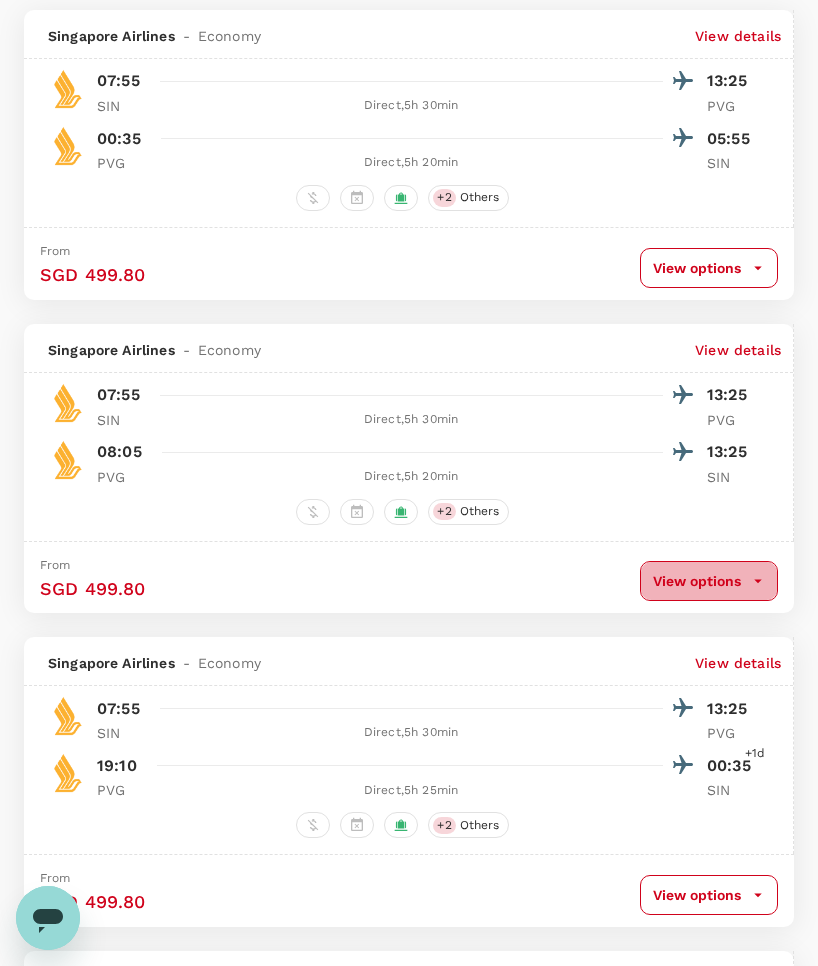 click on "View options" at bounding box center [709, 581] 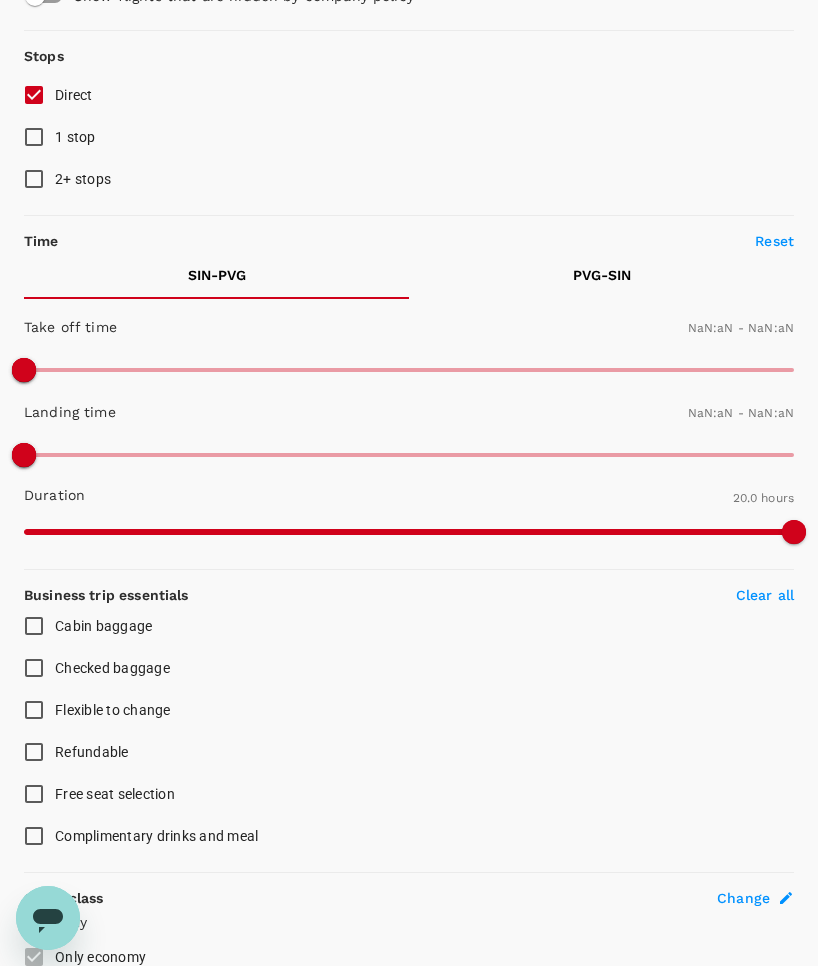 type on "1440" 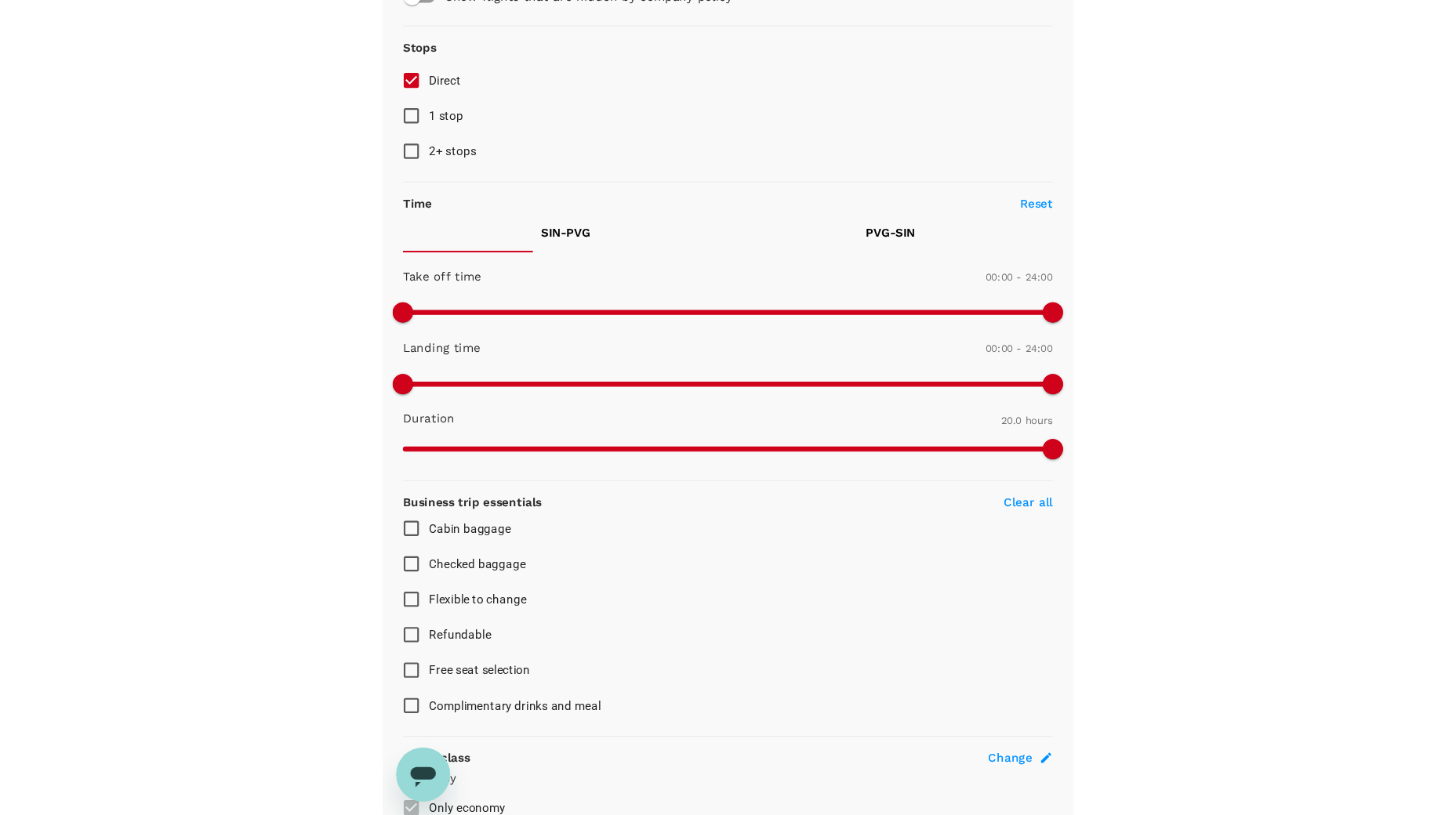 scroll, scrollTop: 3430, scrollLeft: 0, axis: vertical 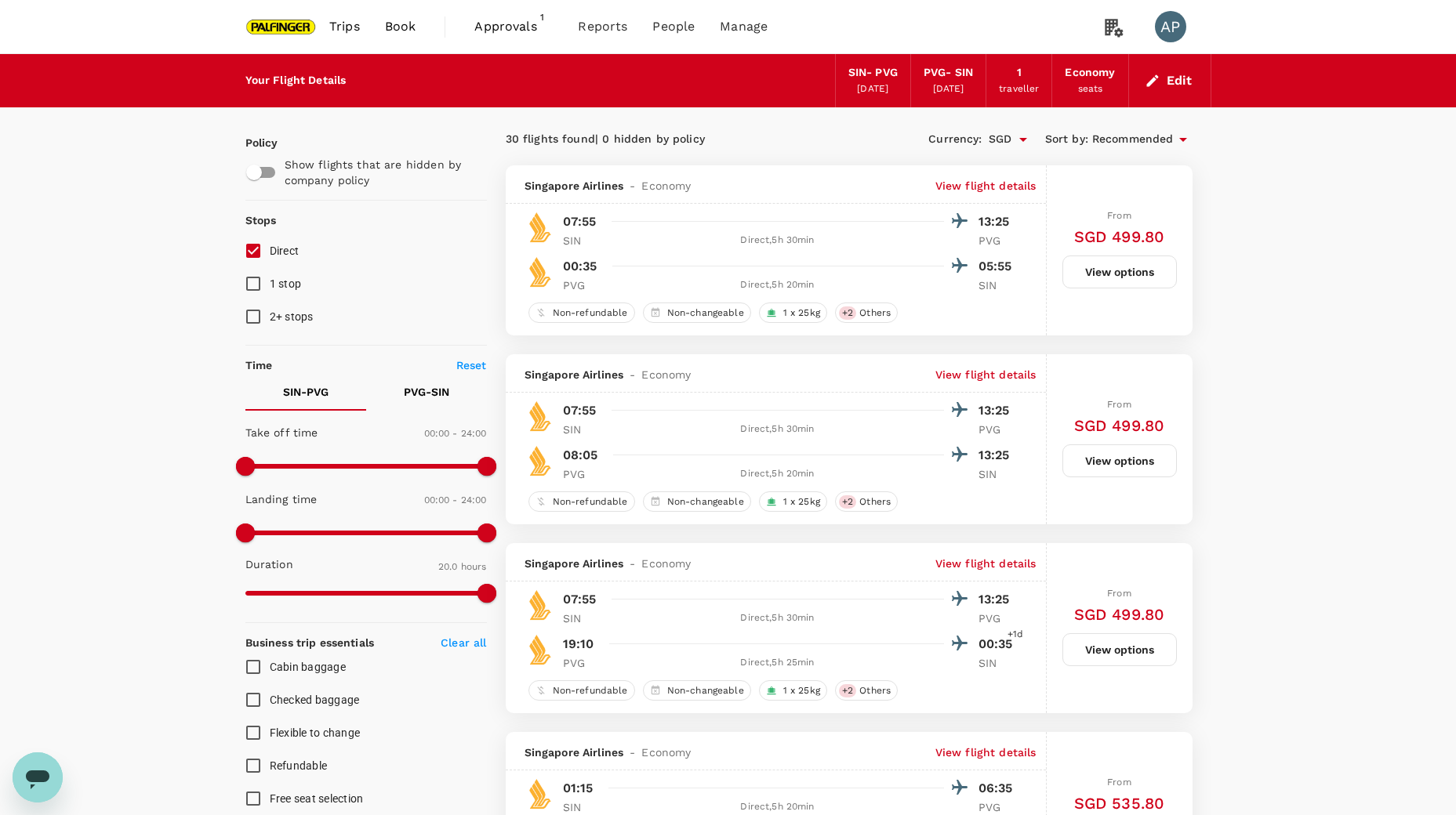 click on "Your Flight Details SIN  -   PVG [DATE] PVG  -   SIN [DATE] 1 traveller Economy seats Edit Policy Show flights that are hidden by company policy Stops Direct 1 stop 2+ stops Time Reset SIN - PVG PVG - SIN Take off time 00:00 - 24:00 Landing time 00:00 - 24:00 Duration 20.0 hours Take off time 00:00 - 24:00 Landing time 00:00 - 24:00 Duration 19.25 hours Business trip essentials Clear all Cabin baggage Checked baggage Flexible to change Refundable Free seat selection Complimentary drinks and meal Cabin class Change Economy Only economy Mix with business Mix with premium-economy Airlines Clear all Air China AirAsia AirAsia X Cathay Pacific Airways China Eastern Airlines China Southern EVA Airways Hainan Airlines Juneyao Airlines Malaysia Airlines Shanghai Airlines Shenzhen Airlines Sichuan Airlines Singapore Airlines Spring Airlines Thai AirAsia Thai AirAsia X Uni Air Vietnam Airlines Other Exclude code share flights 30   flights found  |   0   hidden by policy Currency :  SGD Sort by :  Recommended" at bounding box center [728, 2128] 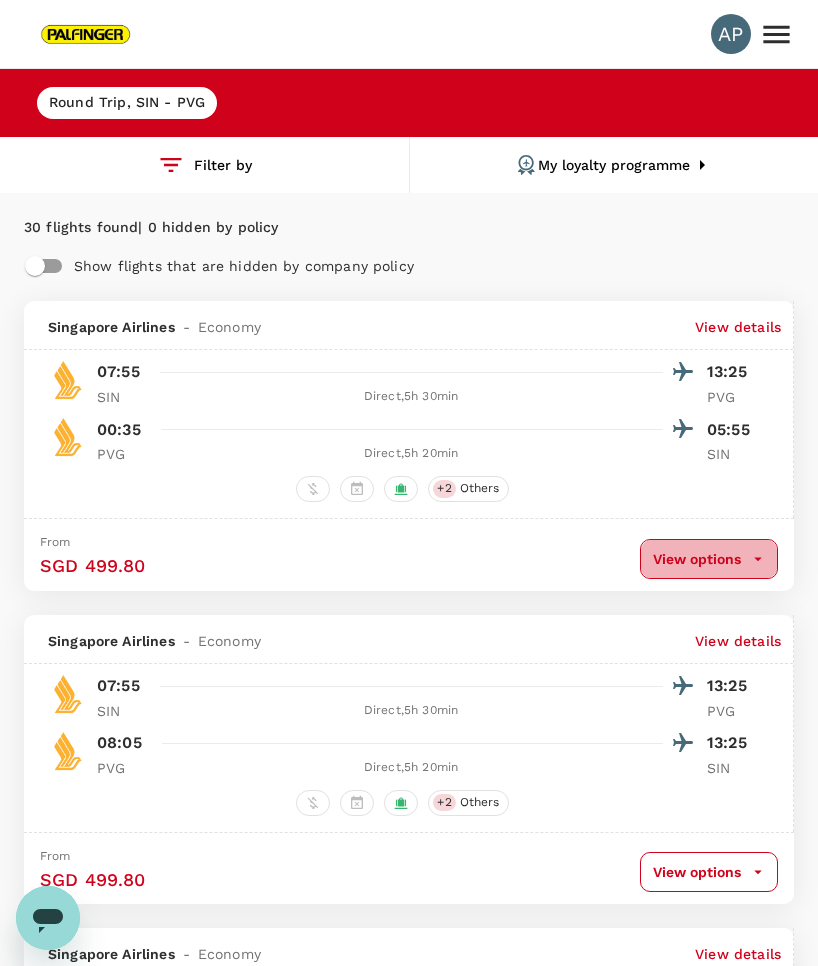click on "View options" at bounding box center (709, 559) 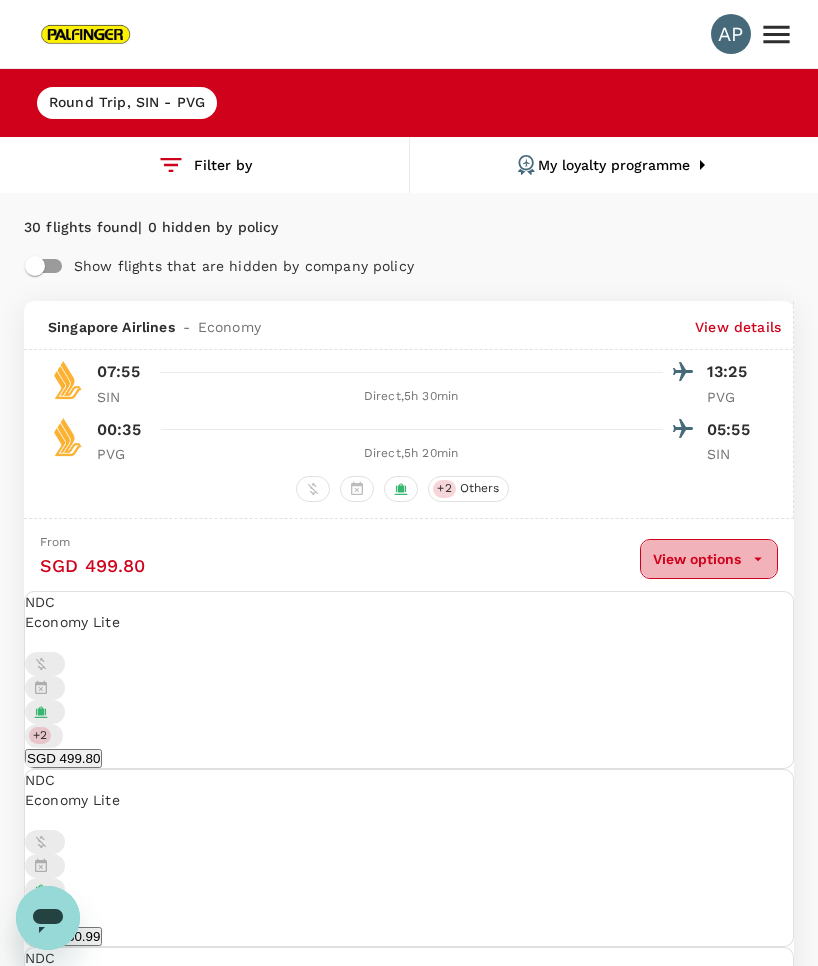 click on "View options" at bounding box center (709, 559) 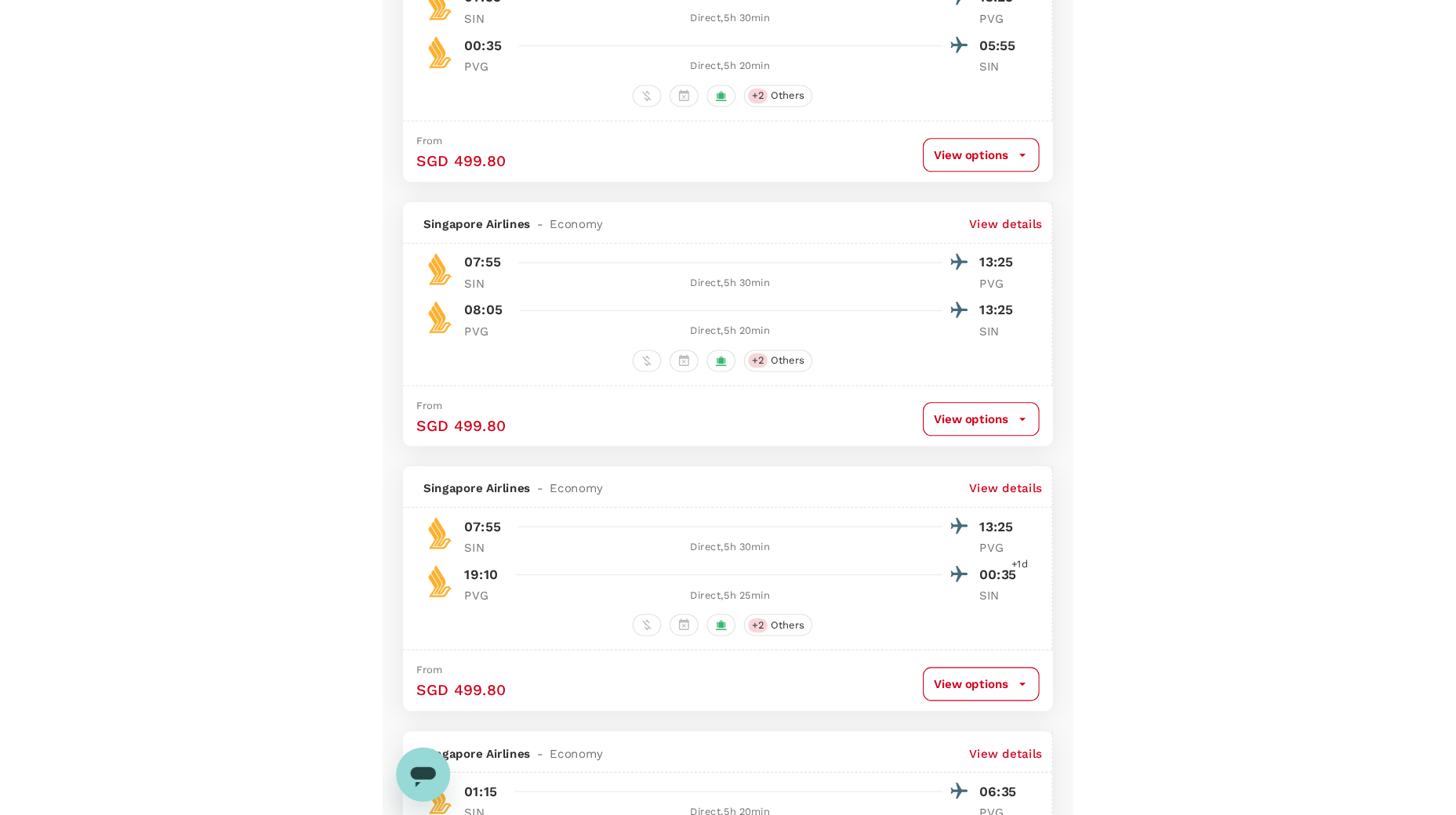 scroll, scrollTop: 0, scrollLeft: 0, axis: both 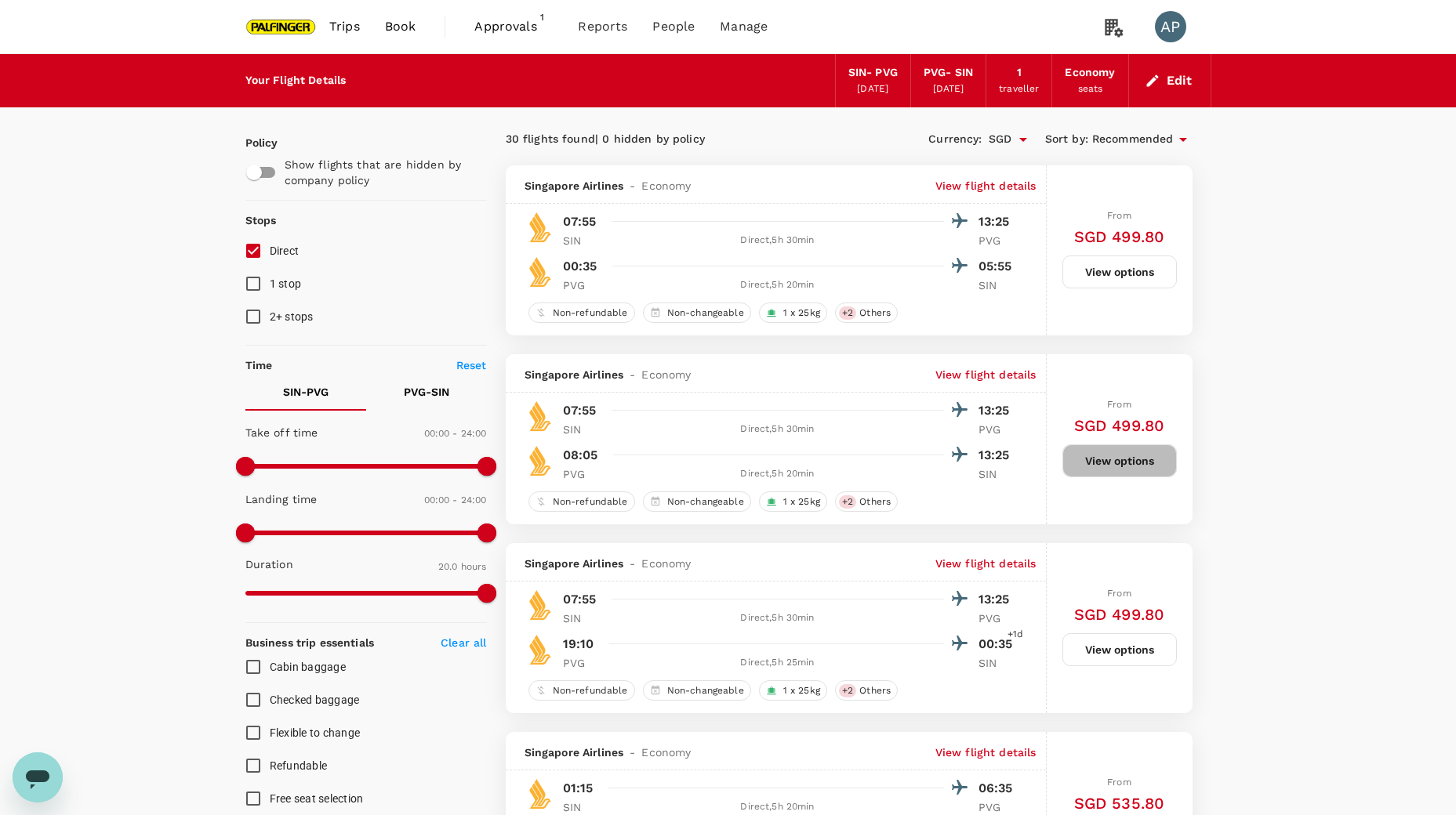 click on "View options" at bounding box center (1120, 461) 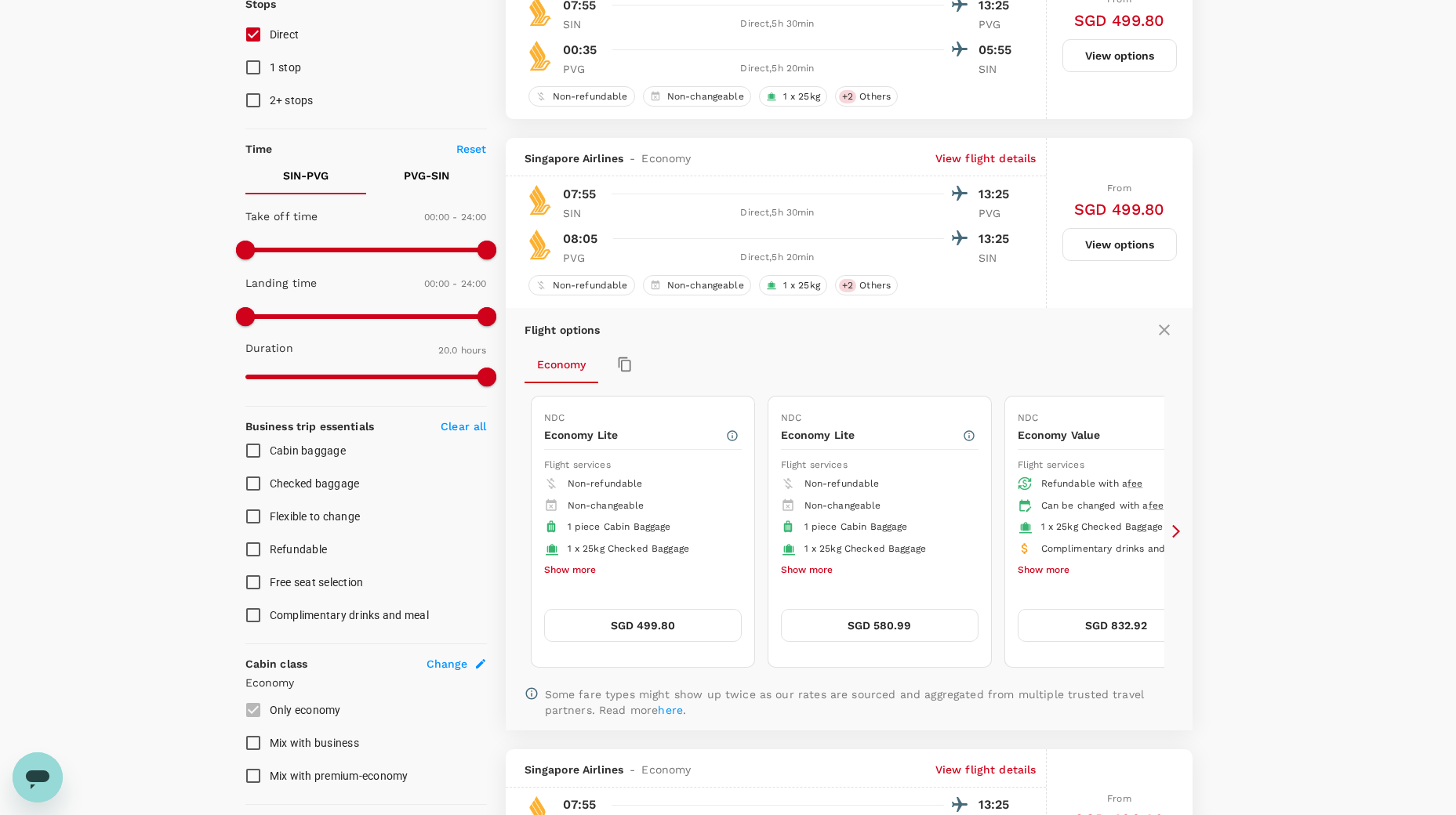scroll, scrollTop: 354, scrollLeft: 0, axis: vertical 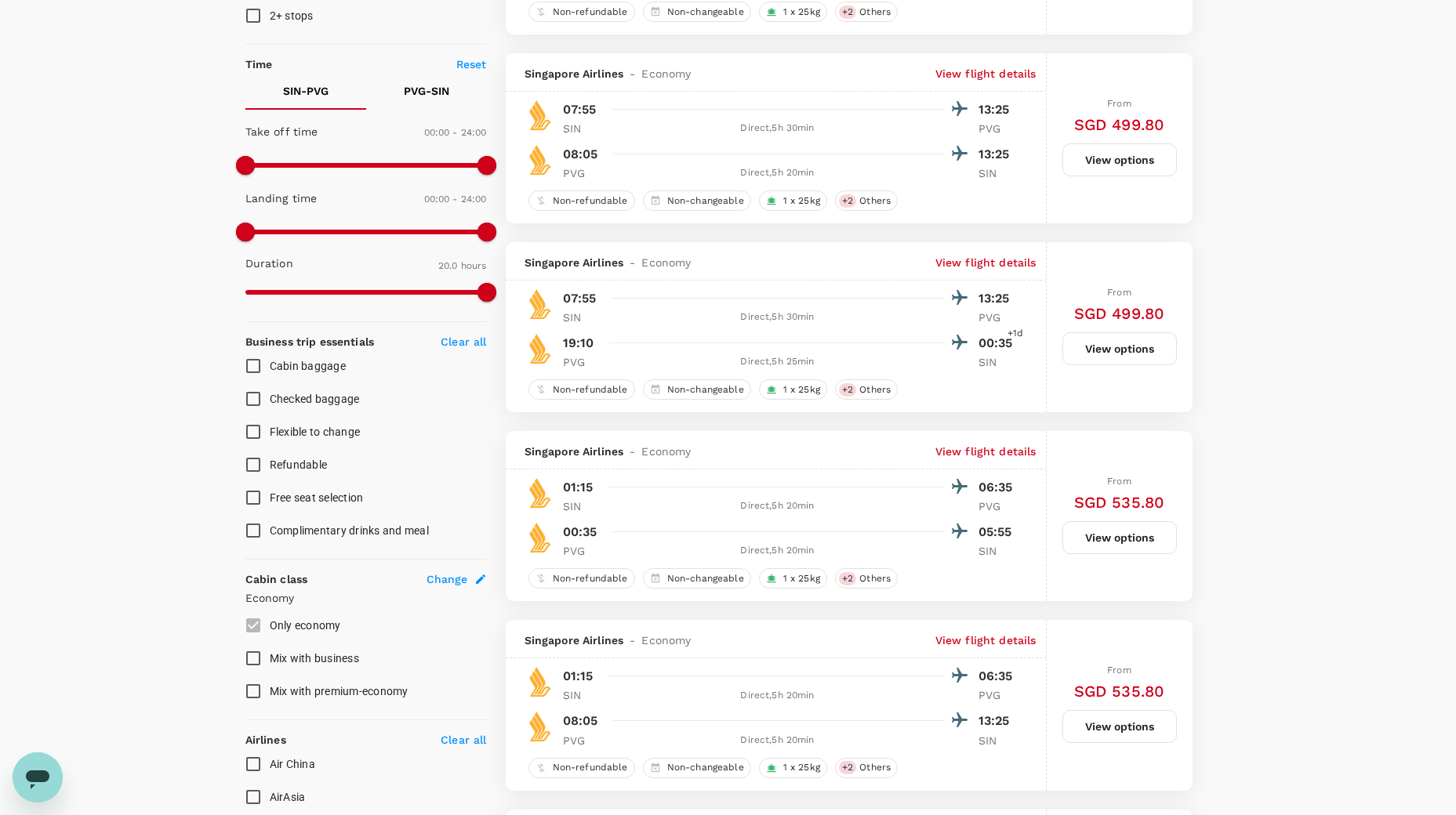 click on "07:55 13:25 SIN Direct ,  5h 30min PVG 08:05 13:25 PVG Direct ,  5h 20min SIN" at bounding box center [771, 139] 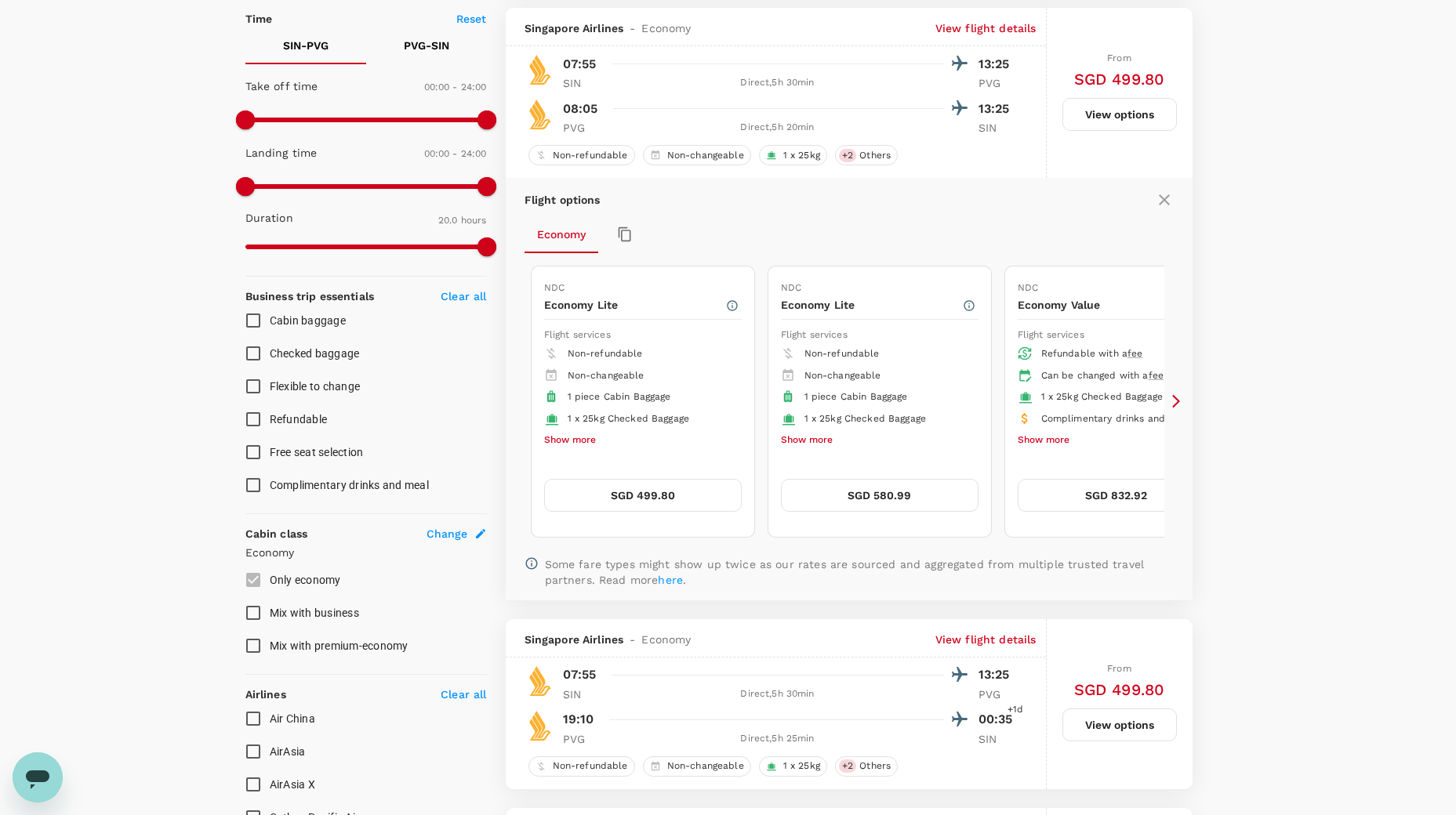 scroll, scrollTop: 354, scrollLeft: 0, axis: vertical 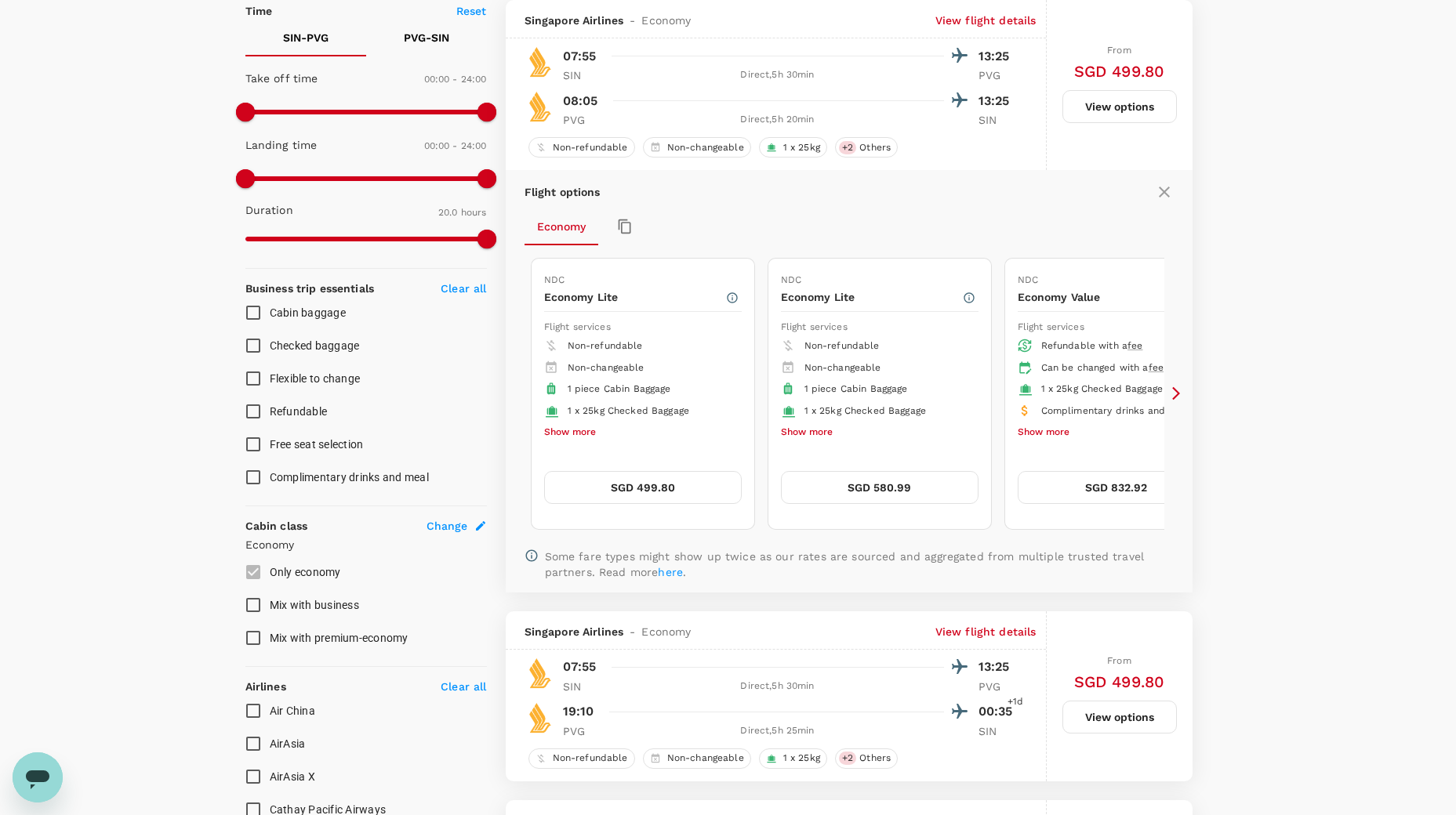click 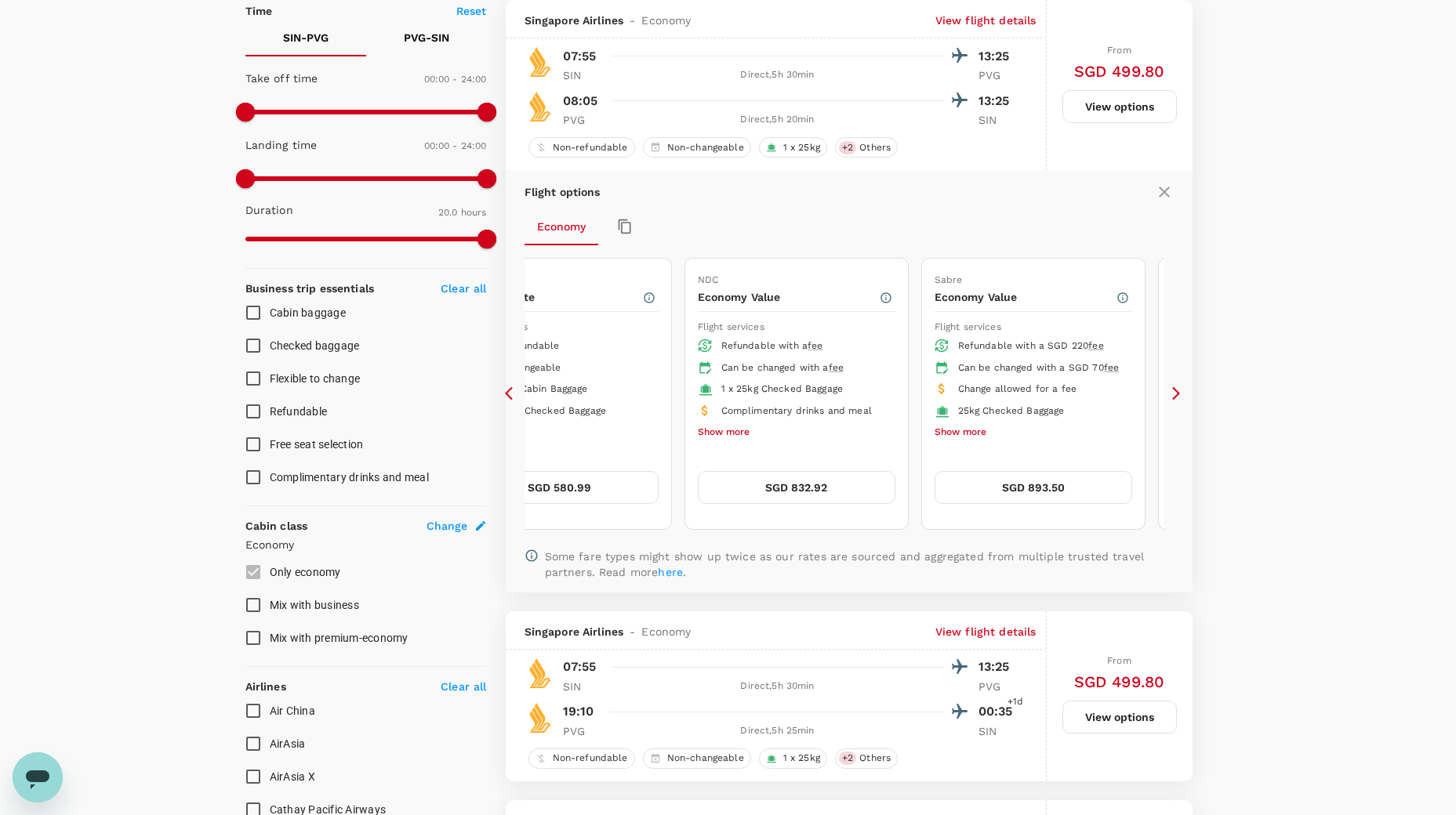 click on "Flight options Economy NDC Economy Lite Flight services Non-refundable Non-changeable 1 piece Cabin Baggage 1 x 25kg Checked Baggage Show more SGD 499.80 NDC Economy Lite Flight services Non-refundable Non-changeable 1 piece Cabin Baggage 1 x 25kg Checked Baggage Show more SGD 580.99 NDC Economy Value Flight services Refundable with a  fee Can be changed with a  fee 1 x 25kg Checked Baggage Complimentary drinks and meal Show more SGD 832.92 Sabre Economy Value Flight services Refundable with a SGD 220  fee Can be changed with a SGD 70  fee Change allowed for a fee 25kg Checked Baggage Show more SGD 893.50 NDC Economy Standard Flight services Refundable with a  fee Can be changed with a  fee 1 x 30kg Checked Baggage Complimentary drinks and meal Show more SGD 1,087.60 Sabre Economy Standard Flight services Refundable with a SGD 150  fee Can be changed with a SGD 30  fee Change allowed for a fee 30kg Checked Baggage Show more SGD 1,162.50 Sabre Economy Flexi Flight services Refundable with a SGD 90  fee here ." at bounding box center (849, 381) 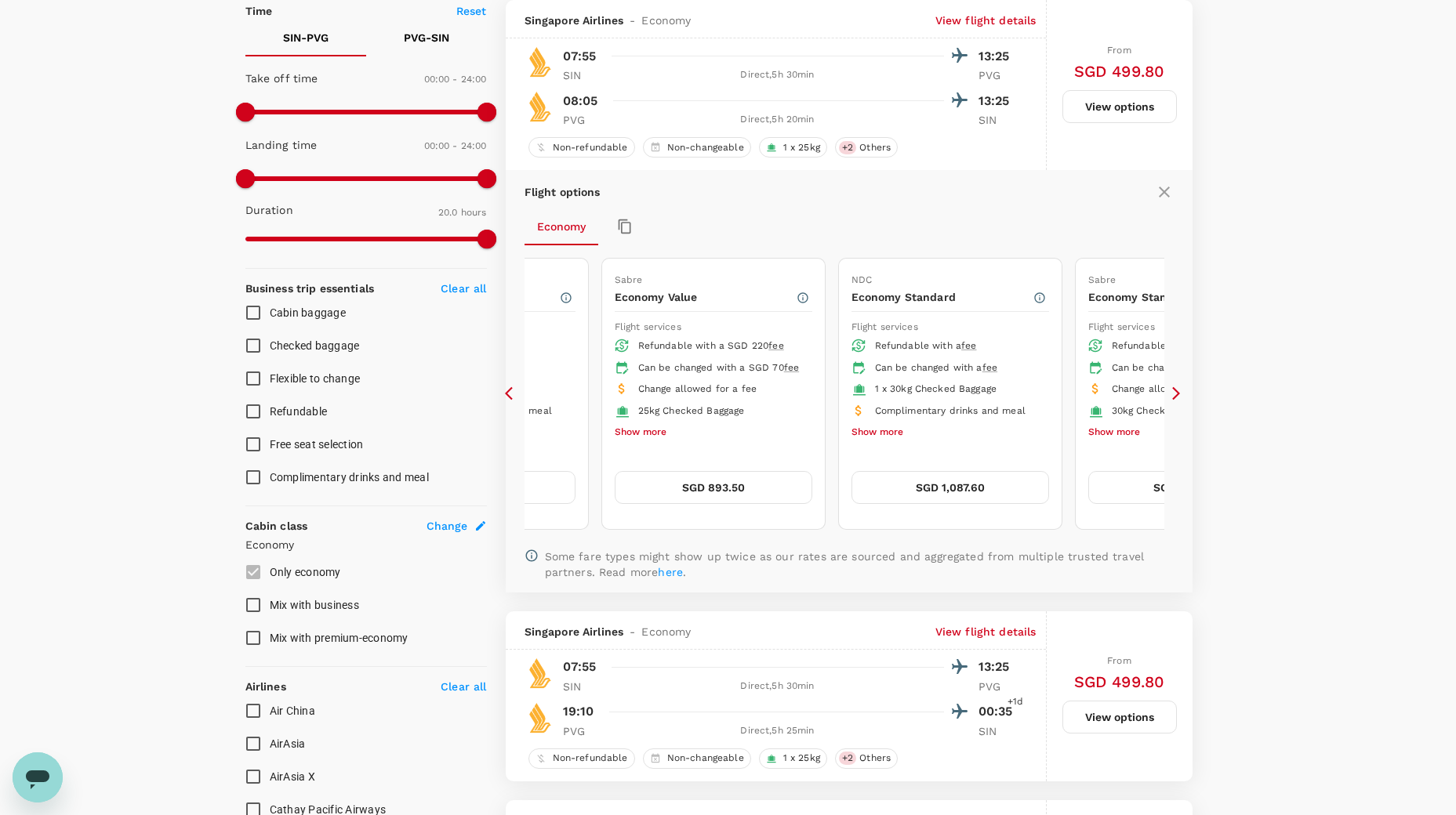click 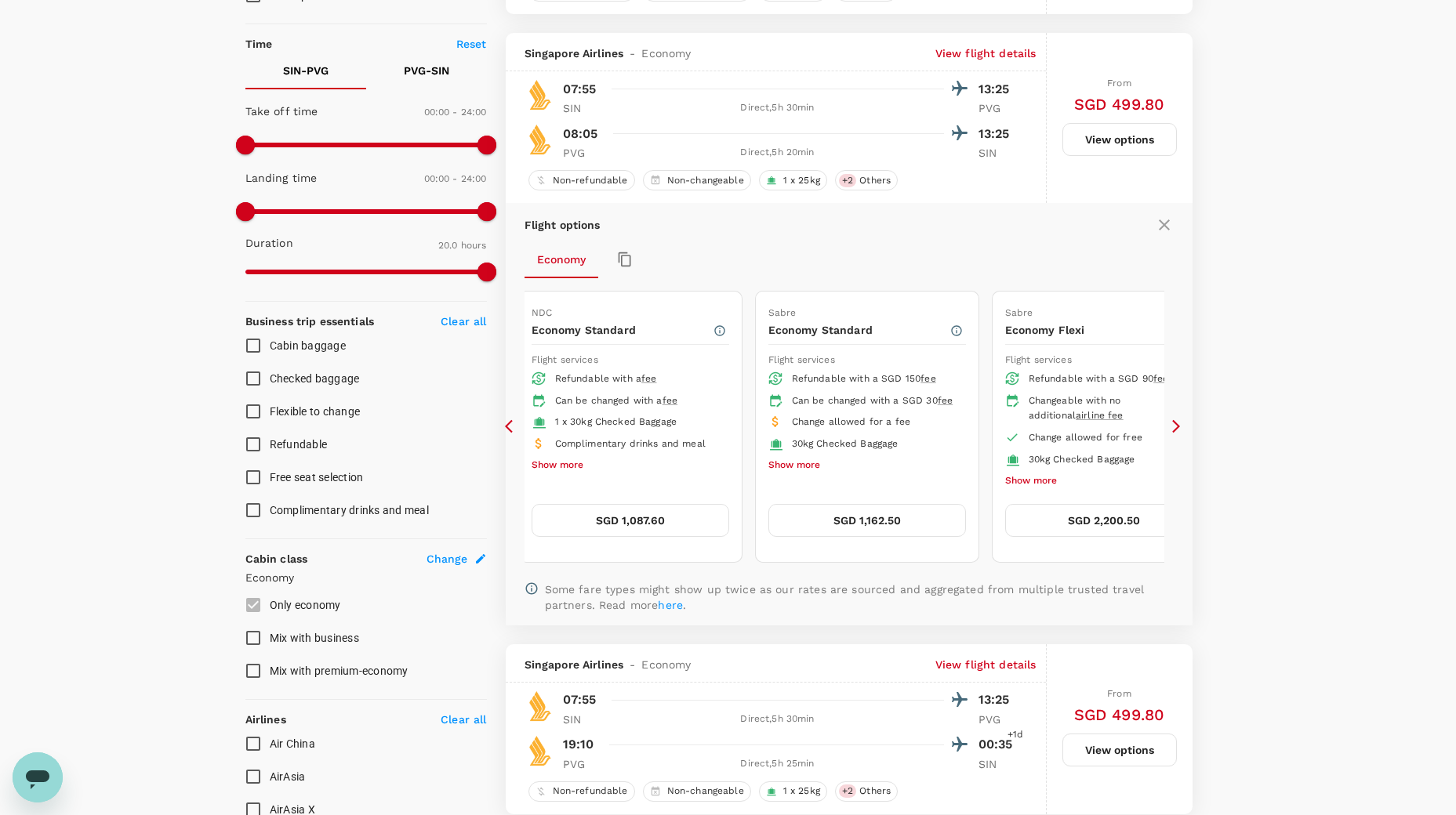 scroll, scrollTop: 331, scrollLeft: 0, axis: vertical 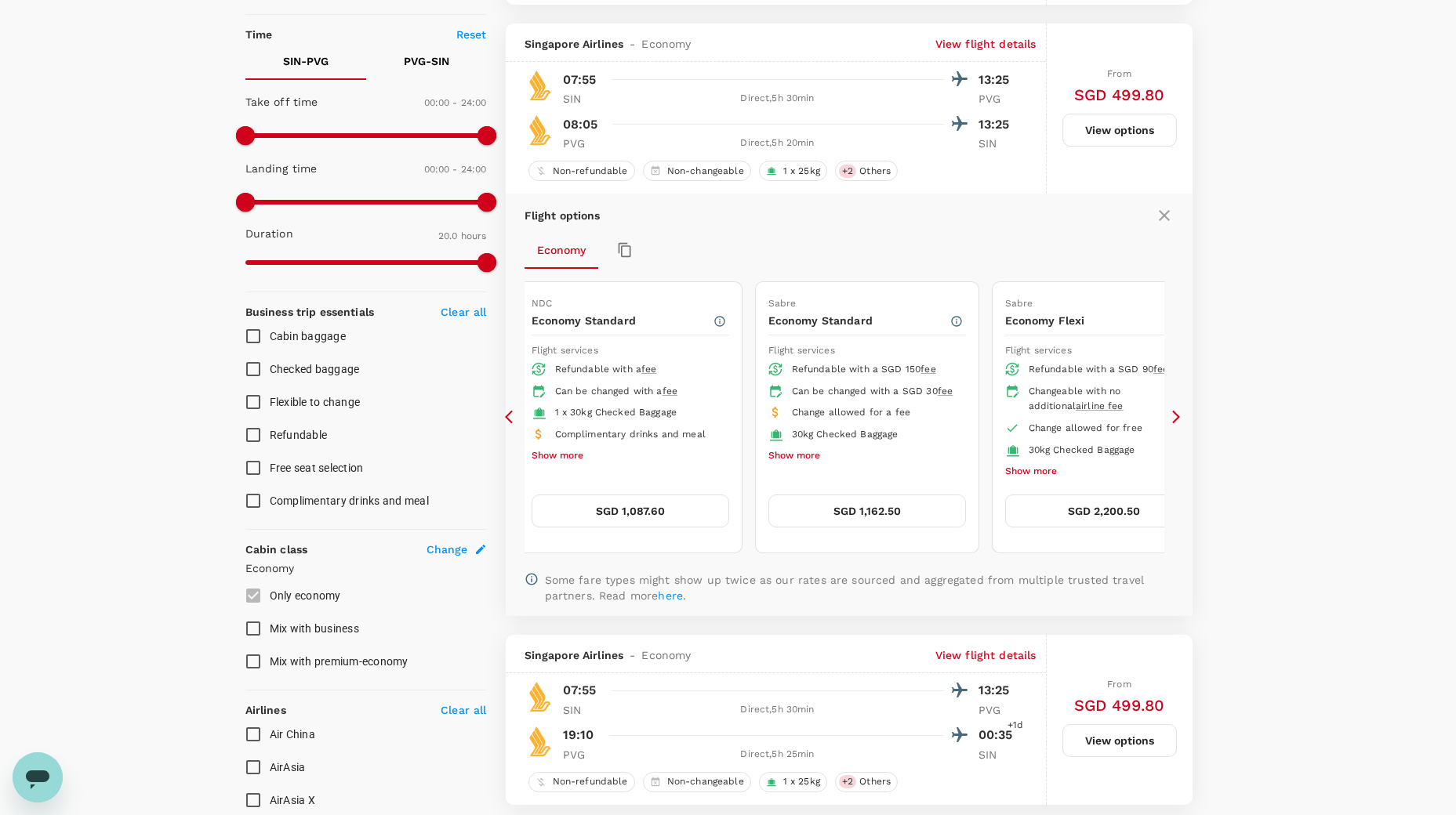 click 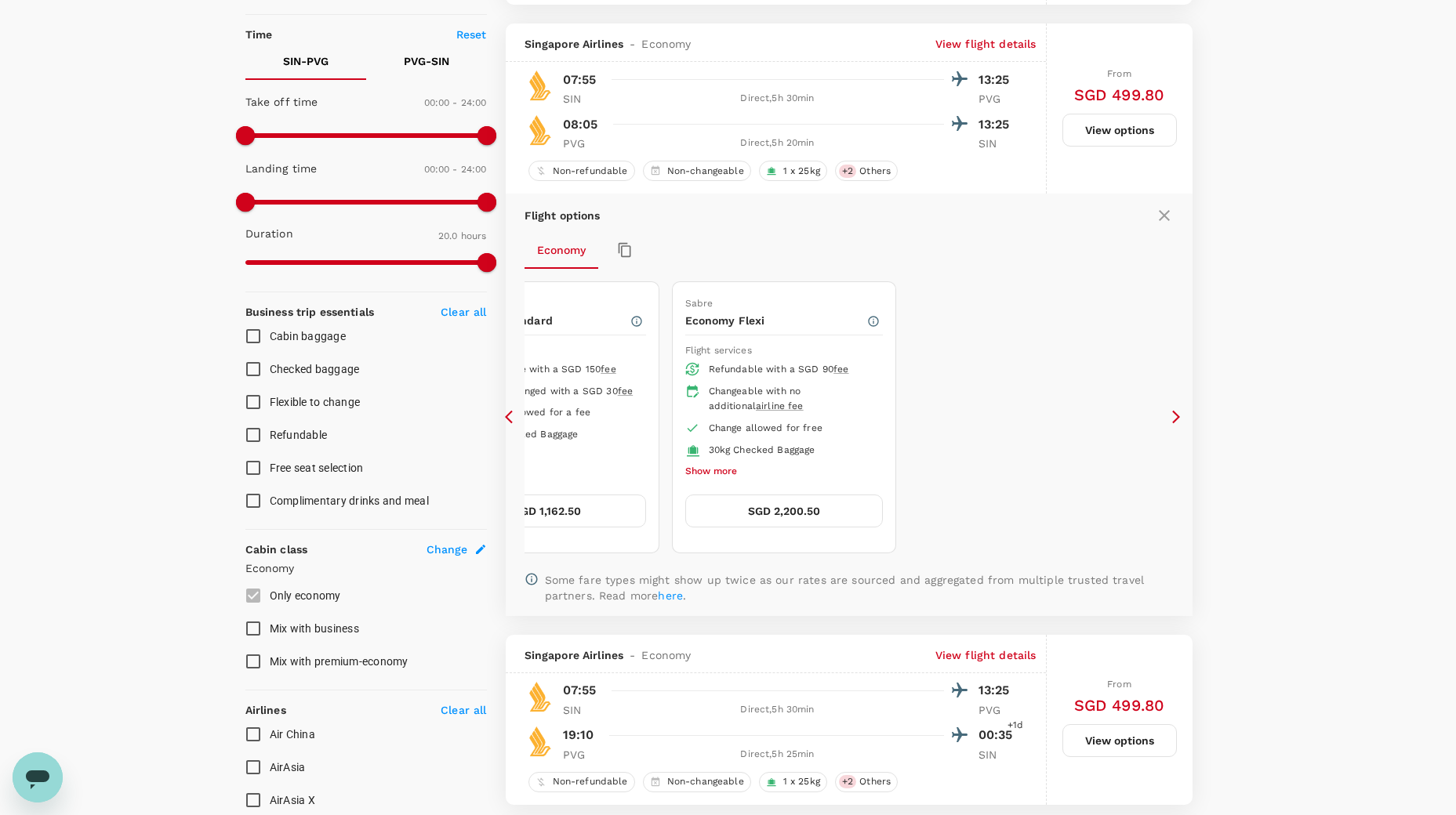 click on "Your Flight Details SIN  -   PVG [DATE] PVG  -   SIN [DATE] 1 traveller Economy seats Edit Policy Show flights that are hidden by company policy Stops Direct 1 stop 2+ stops Time Reset SIN - PVG PVG - SIN Take off time 00:00 - 24:00 Landing time 00:00 - 24:00 Duration 20.0 hours Take off time 00:00 - 24:00 Landing time 00:00 - 24:00 Duration 19.25 hours Business trip essentials Clear all Cabin baggage Checked baggage Flexible to change Refundable Free seat selection Complimentary drinks and meal Cabin class Change Economy Only economy Mix with business Mix with premium-economy Airlines Clear all Air China AirAsia AirAsia X Cathay Pacific Airways China Eastern Airlines China Southern EVA Airways Hainan Airlines Juneyao Airlines Malaysia Airlines Shanghai Airlines Shenzhen Airlines Sichuan Airlines Singapore Airlines Spring Airlines Thai AirAsia Thai AirAsia X Uni Air Vietnam Airlines Other Exclude code share flights 30   flights found  |   0   hidden by policy Currency :  SGD Sort by :  Recommended" at bounding box center [728, 2009] 